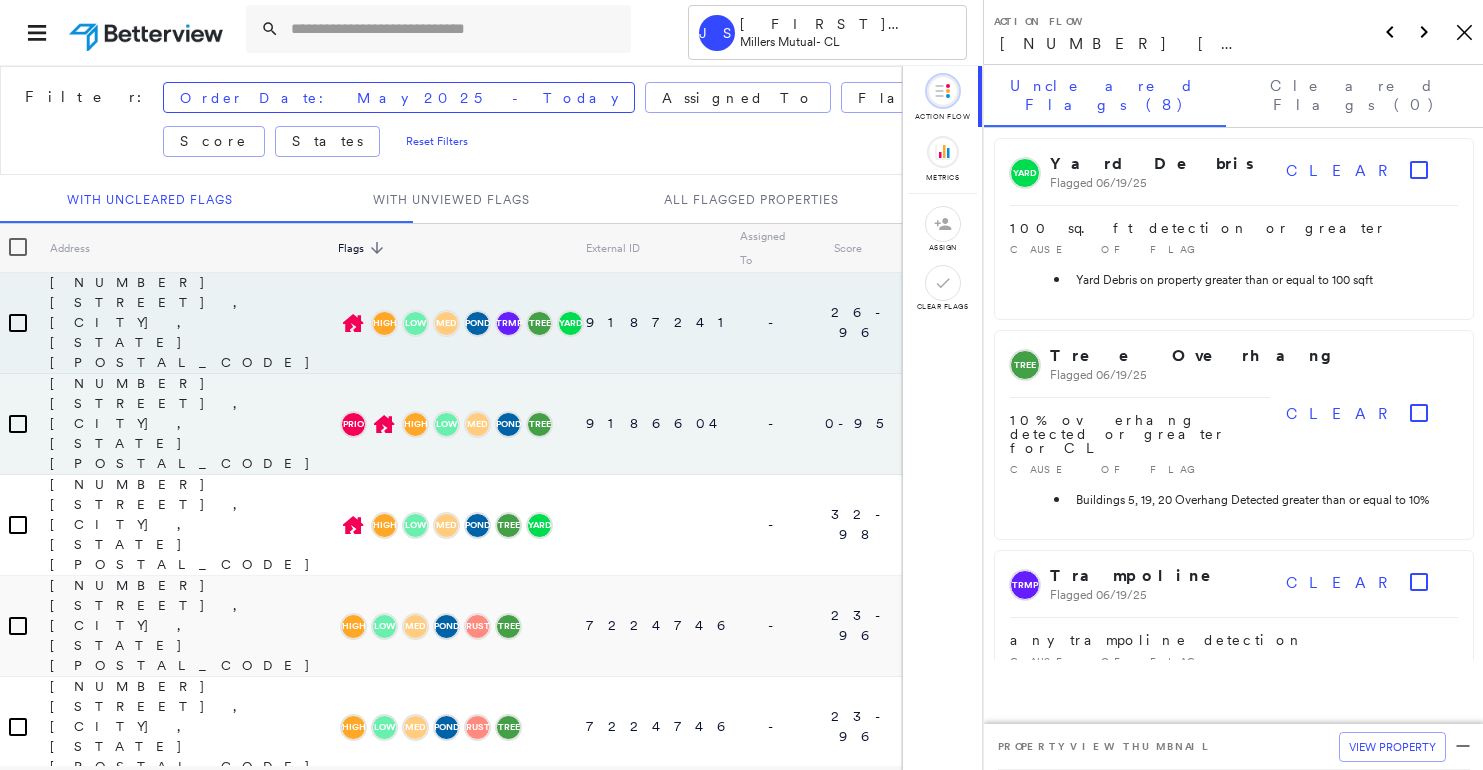 scroll, scrollTop: 0, scrollLeft: 0, axis: both 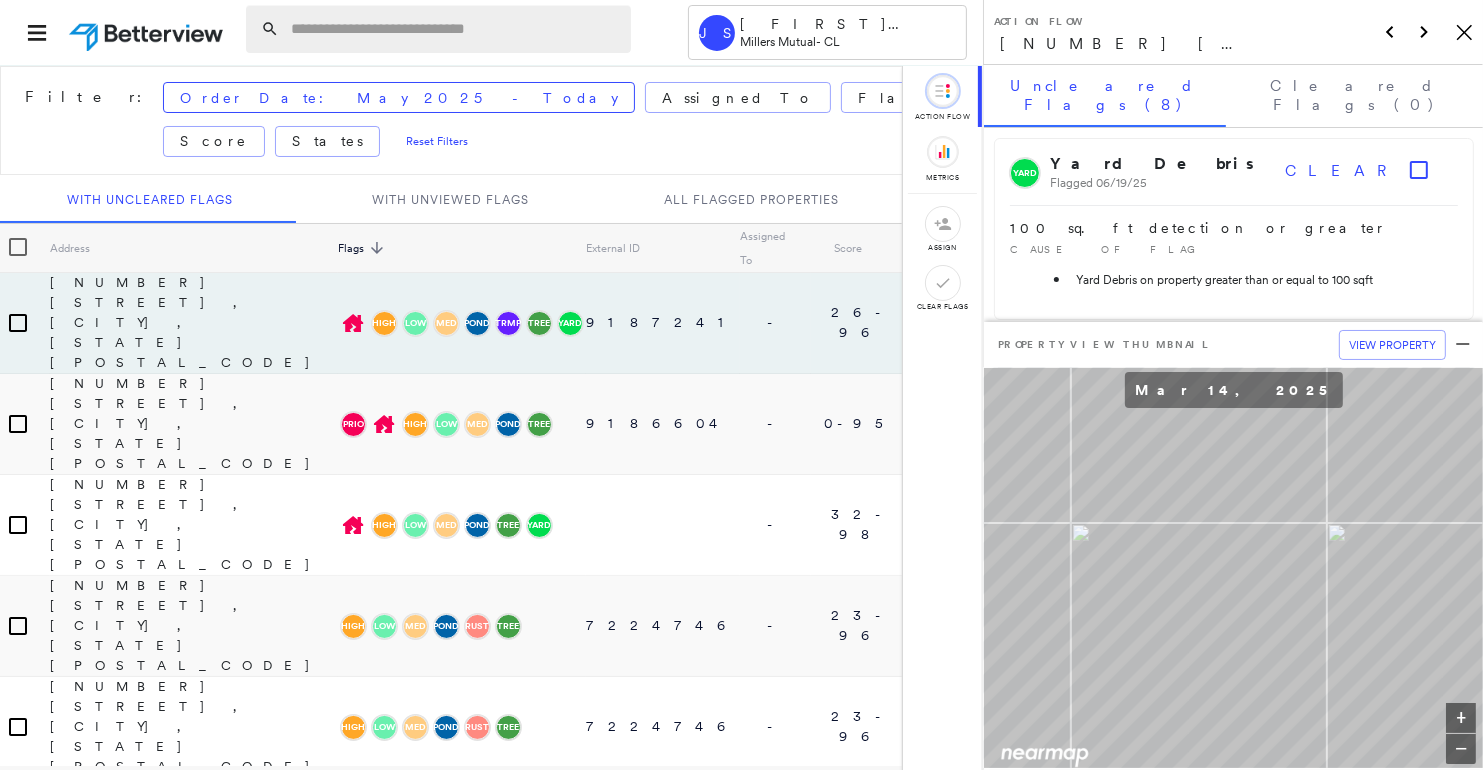 click at bounding box center [455, 29] 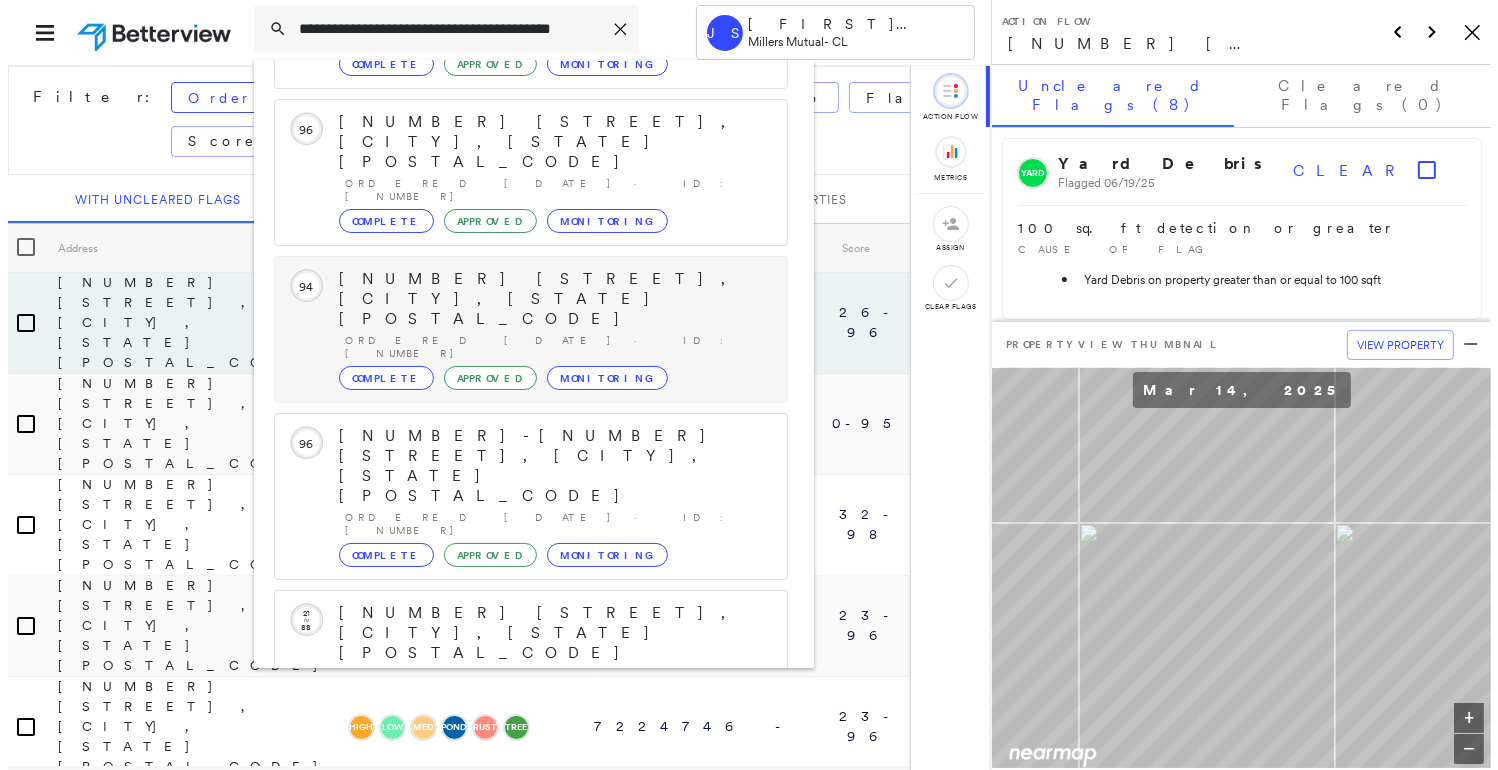 scroll, scrollTop: 208, scrollLeft: 0, axis: vertical 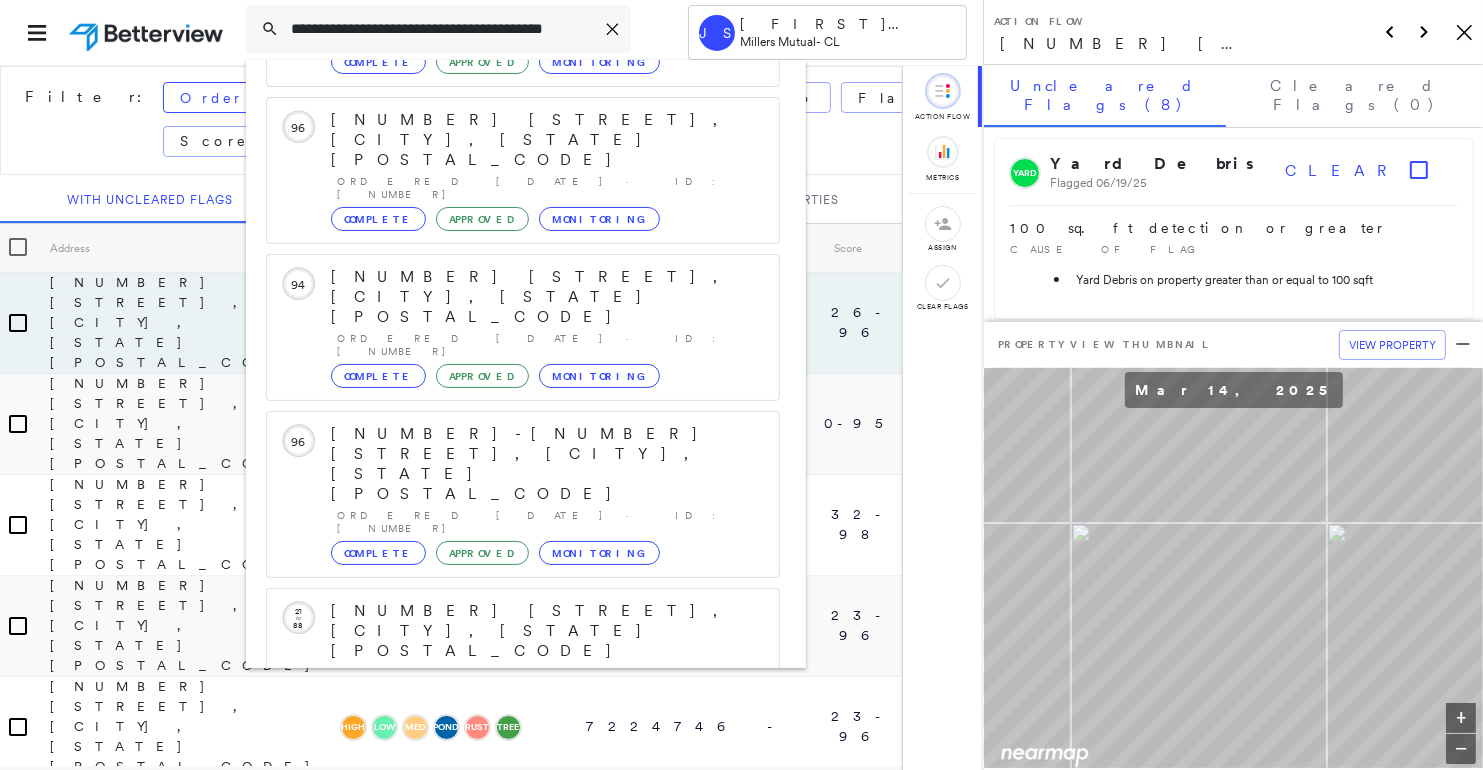 type on "**********" 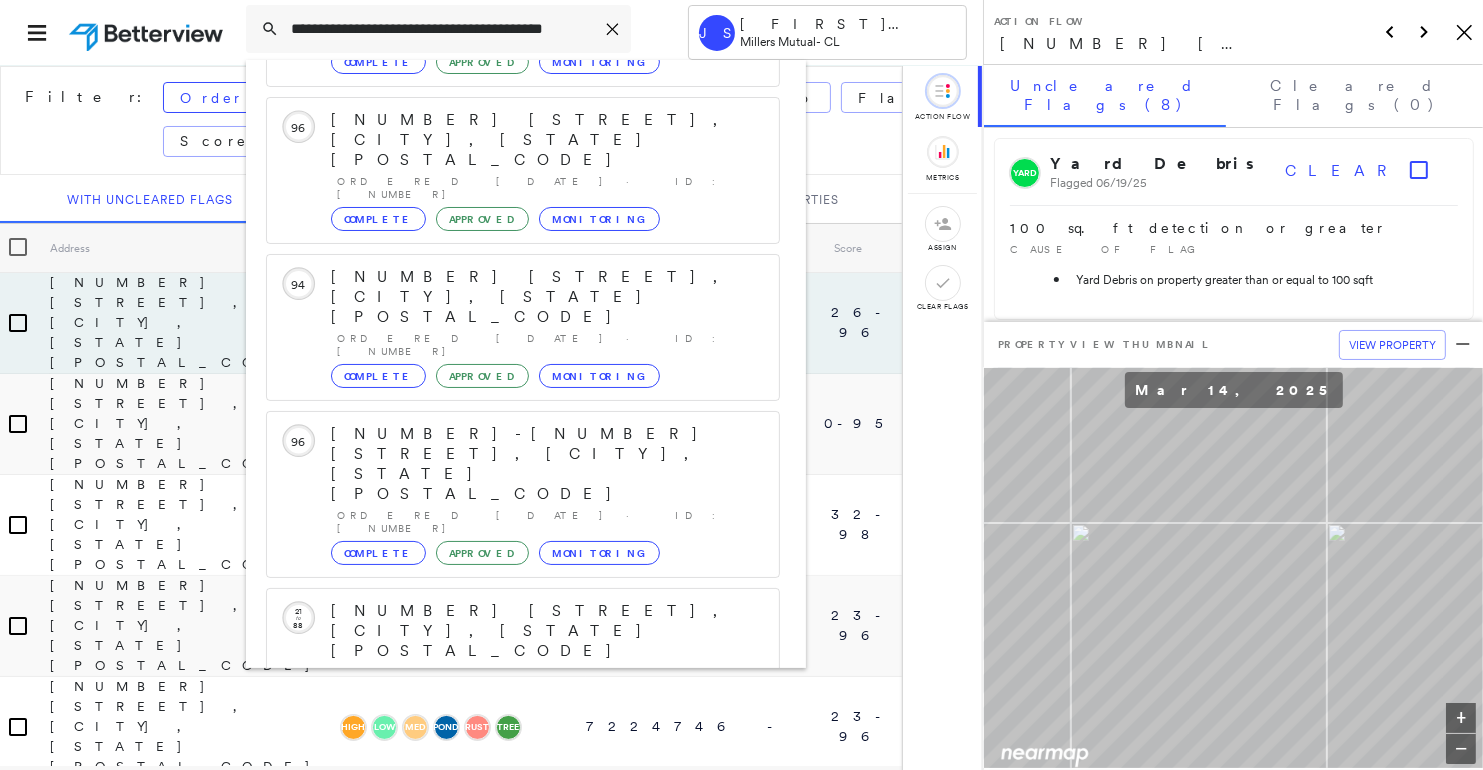 click 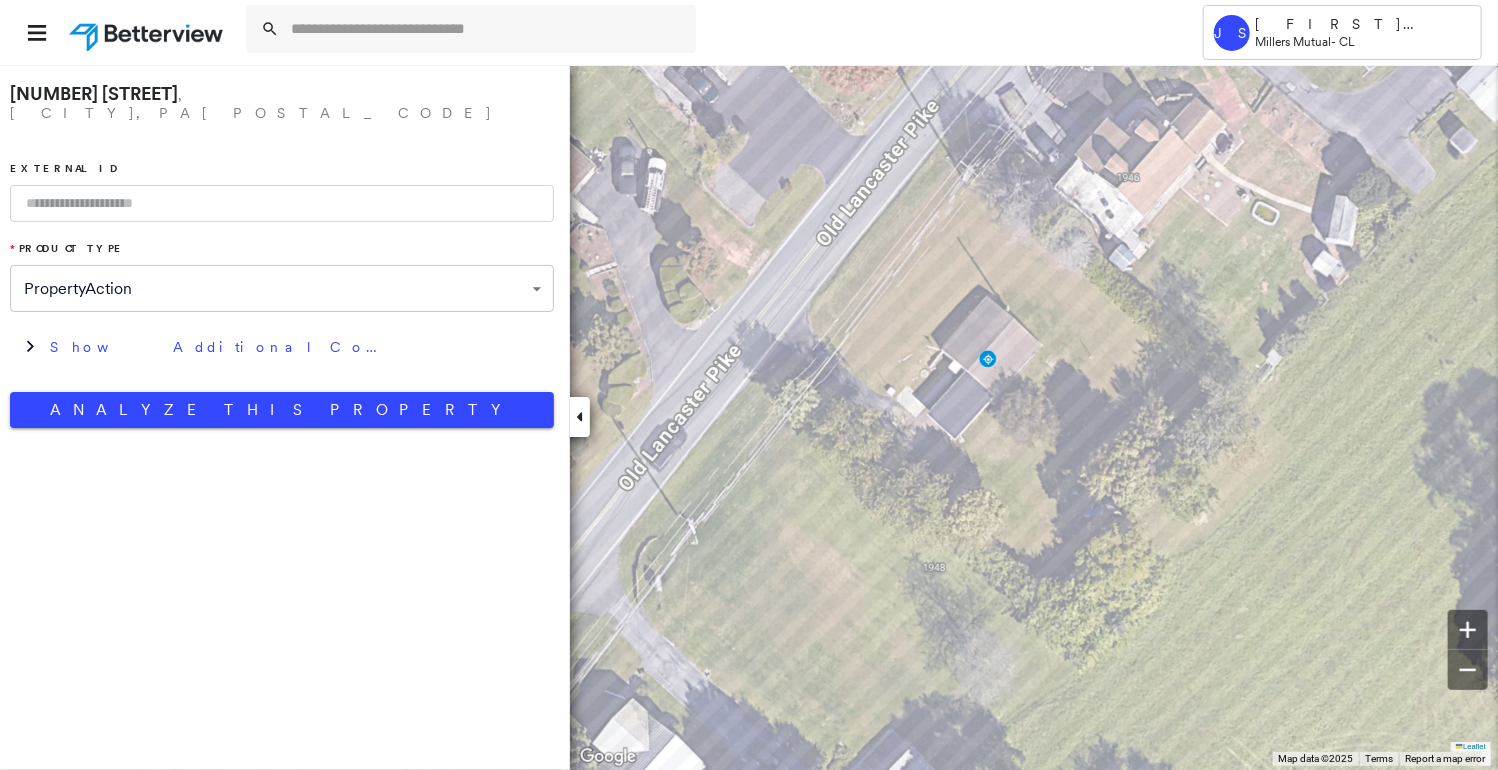 click at bounding box center [282, 203] 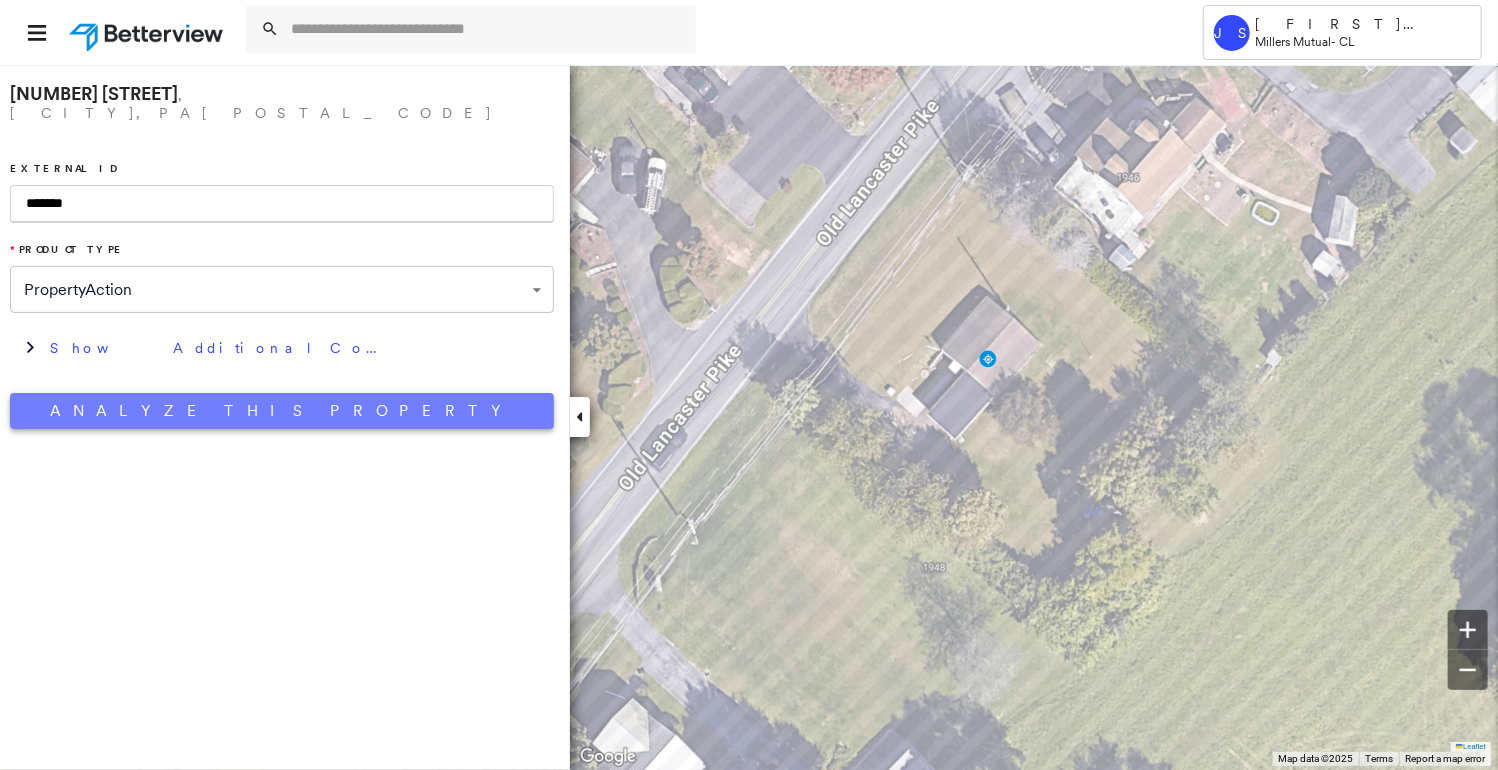 type on "*******" 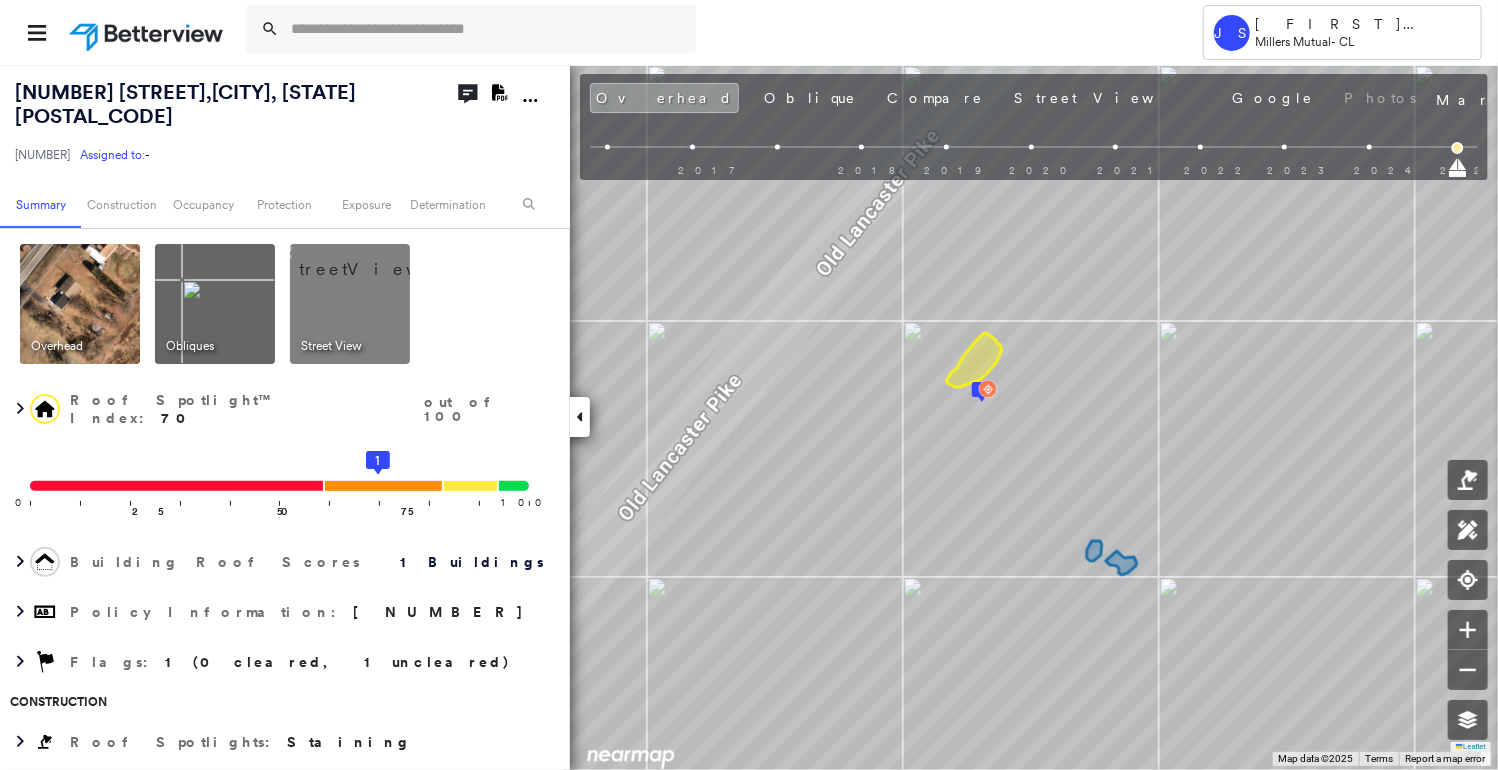click at bounding box center [374, 259] 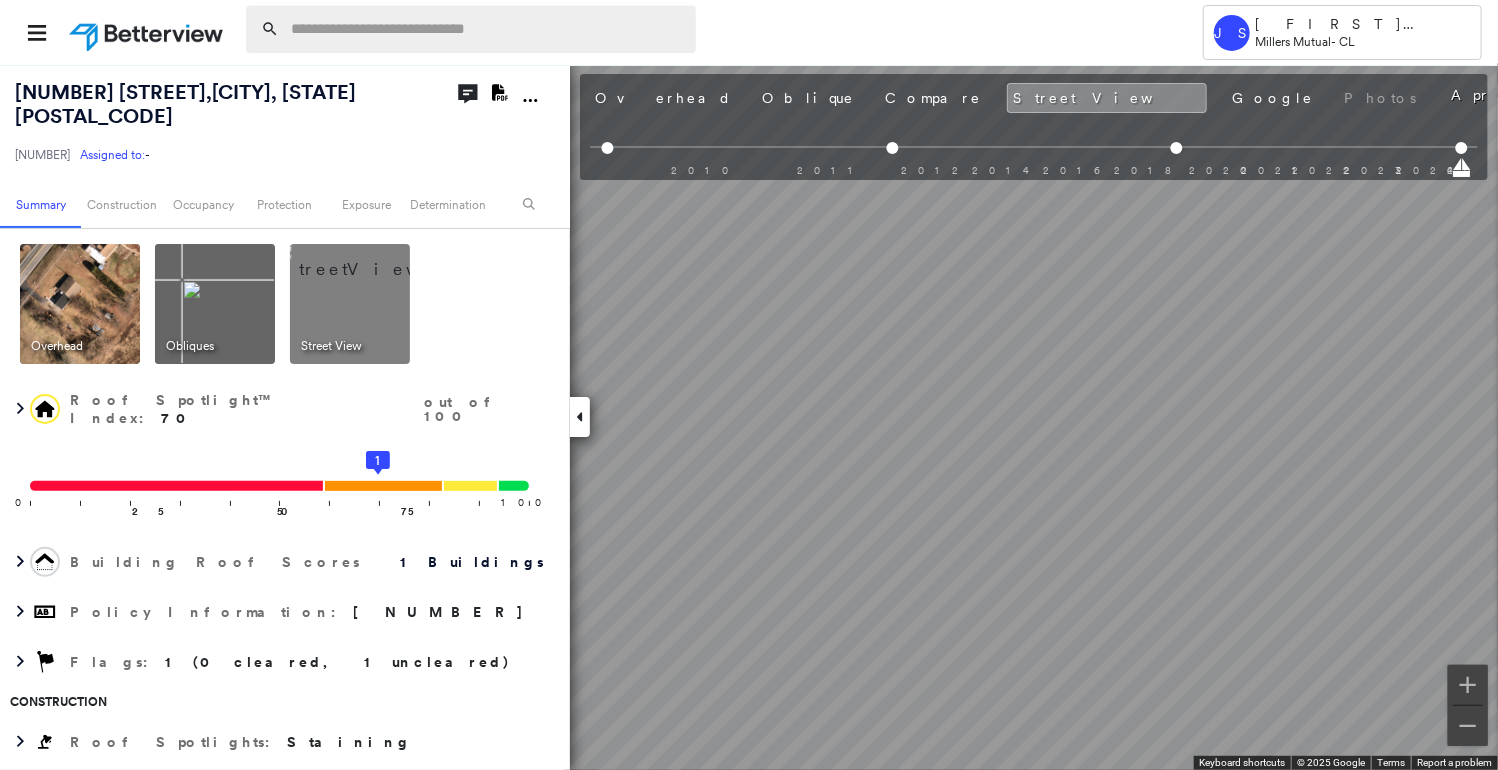 click at bounding box center (487, 29) 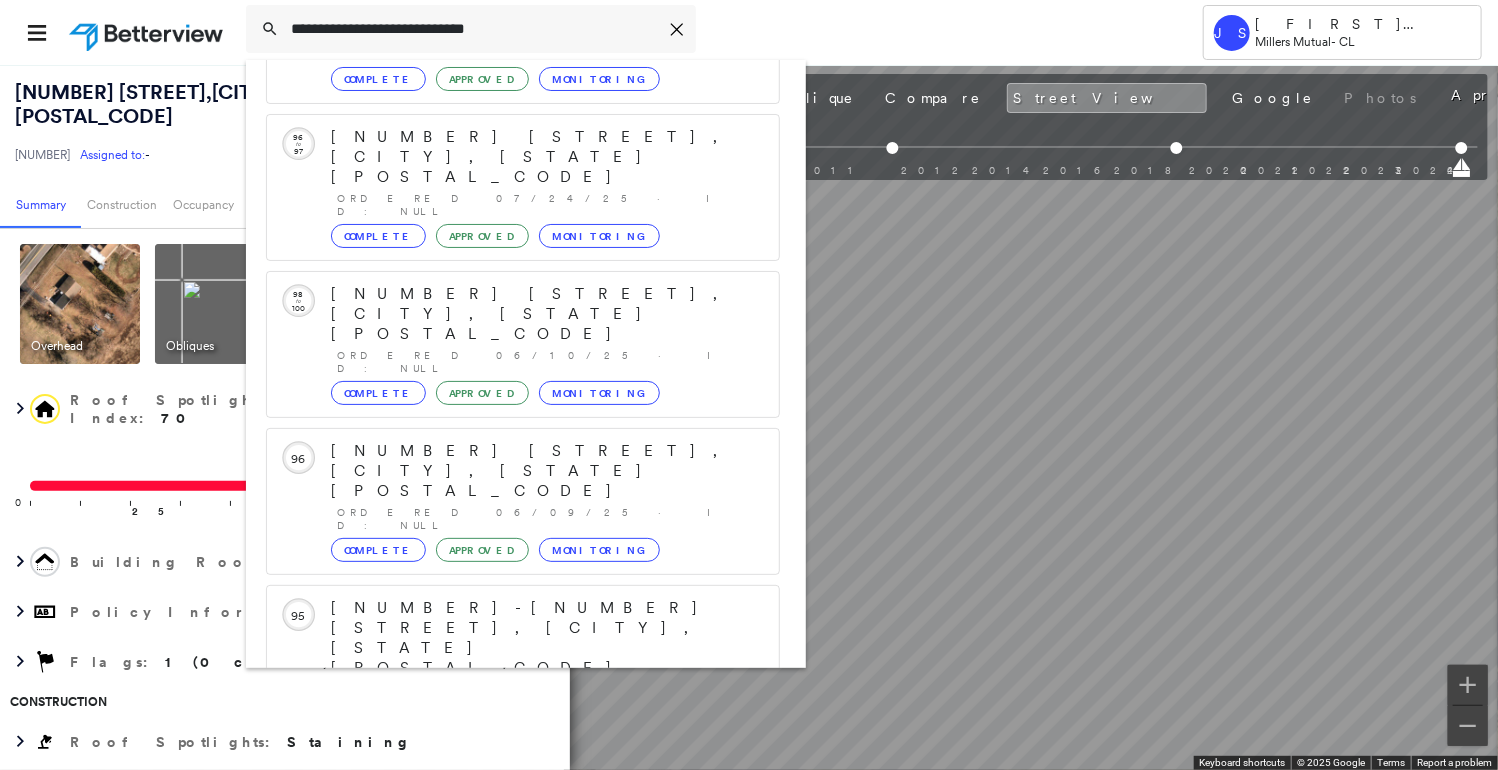 scroll, scrollTop: 208, scrollLeft: 0, axis: vertical 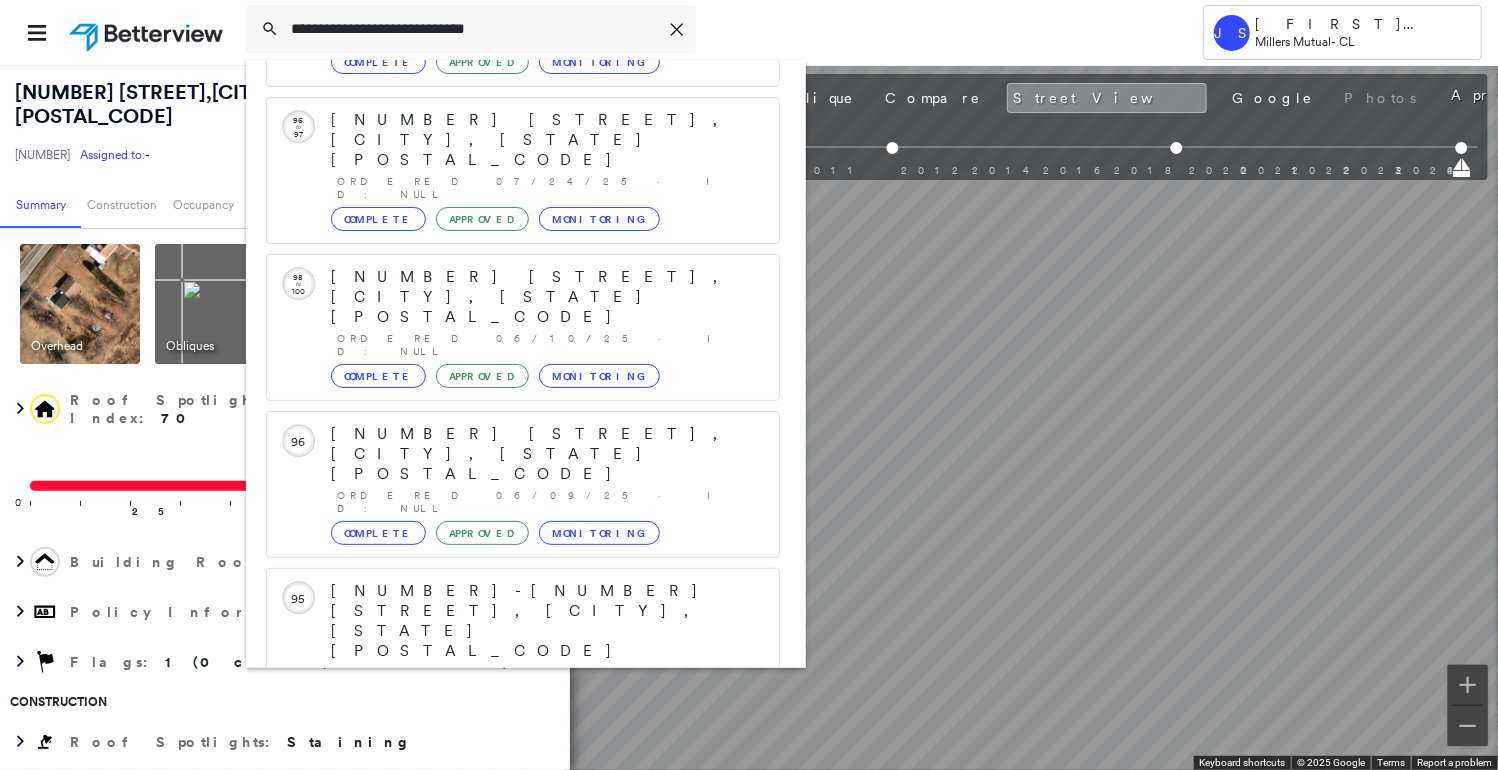 type on "**********" 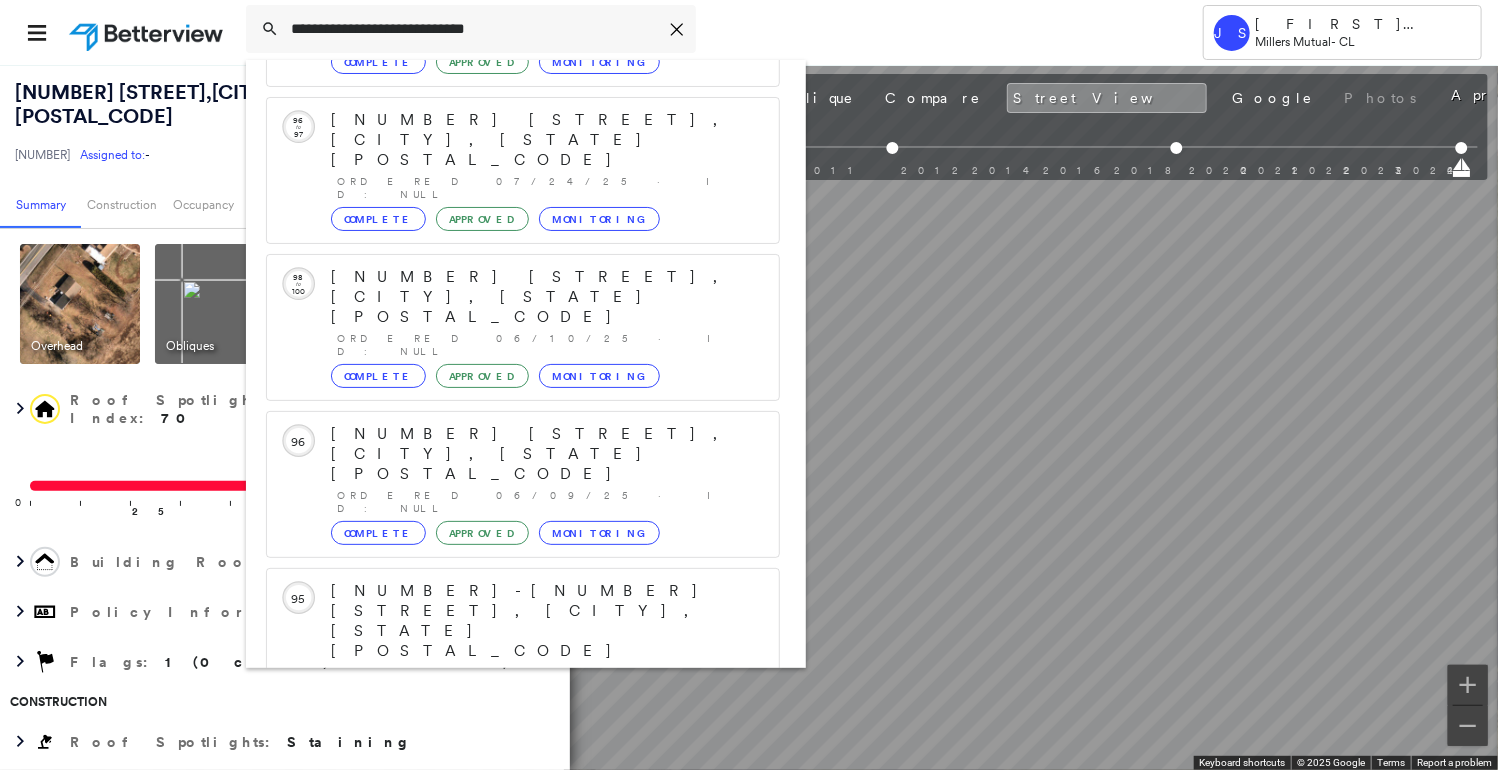 click 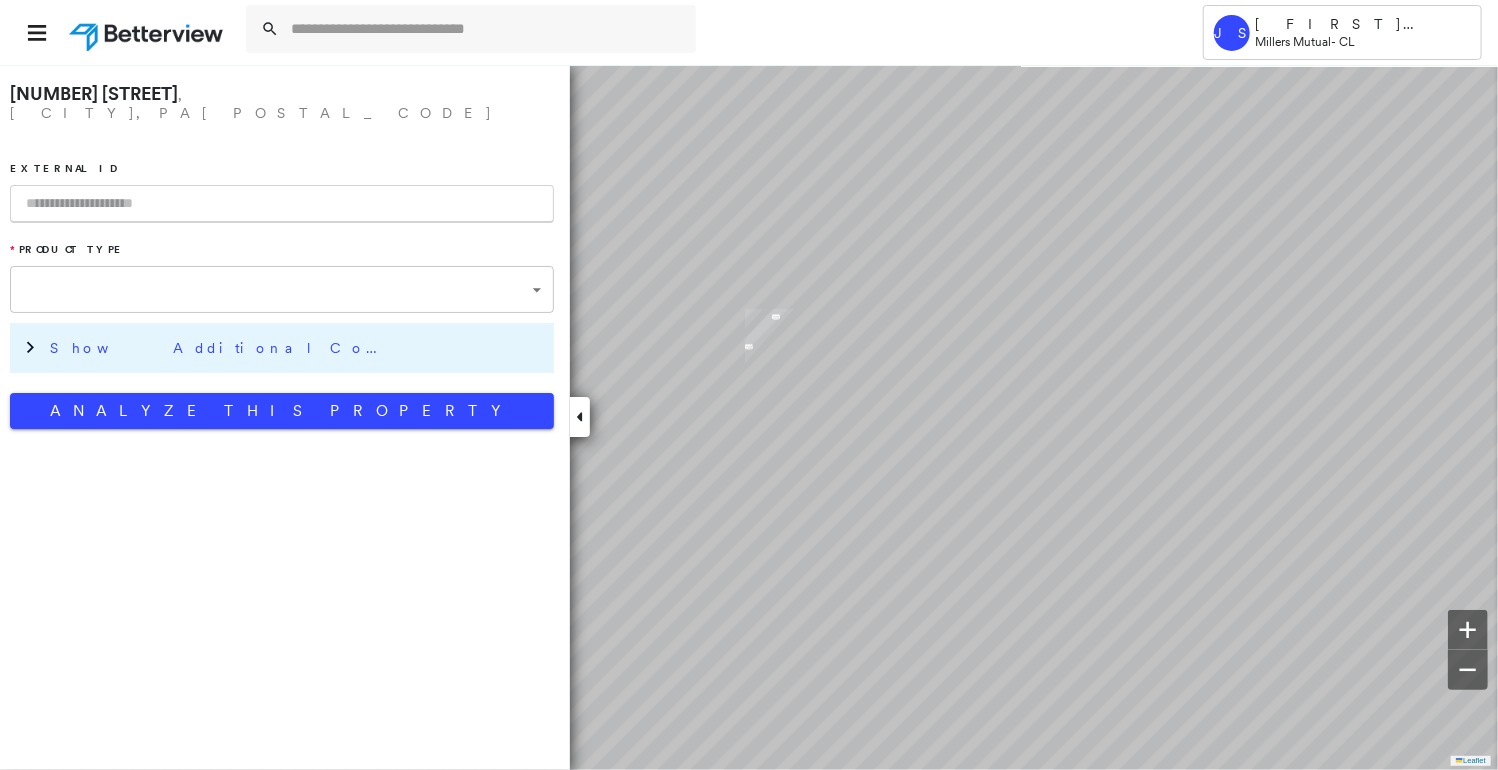 type on "**********" 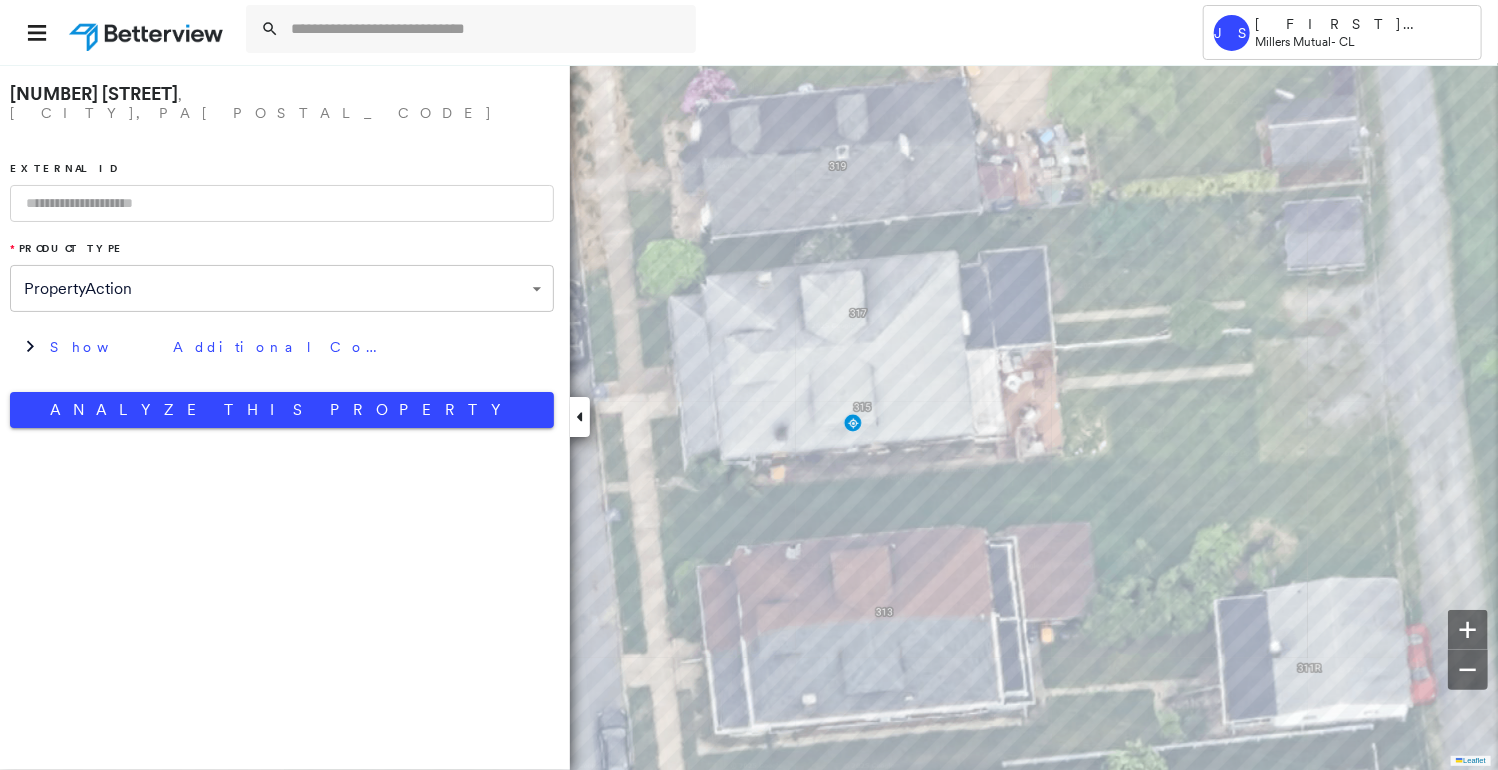 click at bounding box center [282, 203] 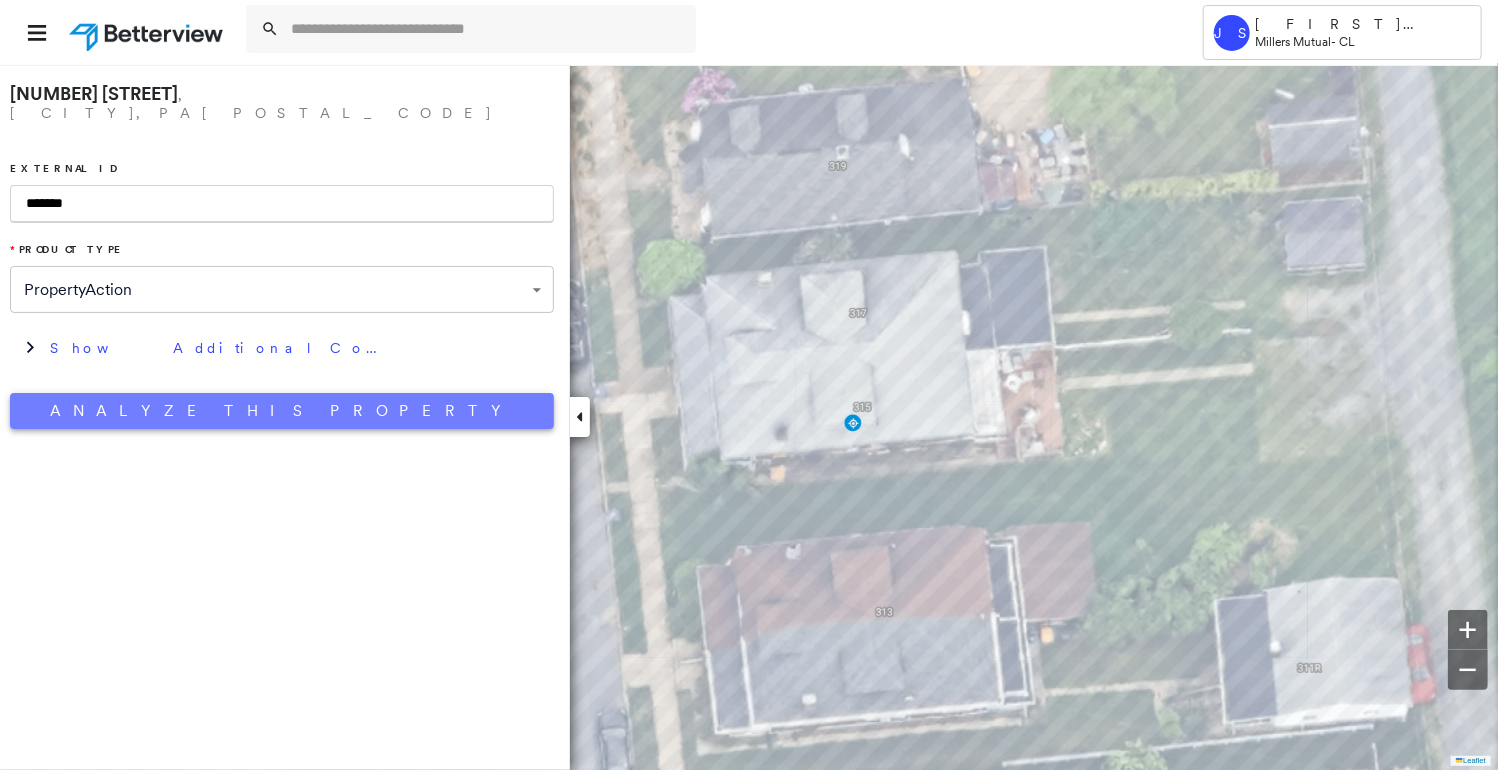 type on "*******" 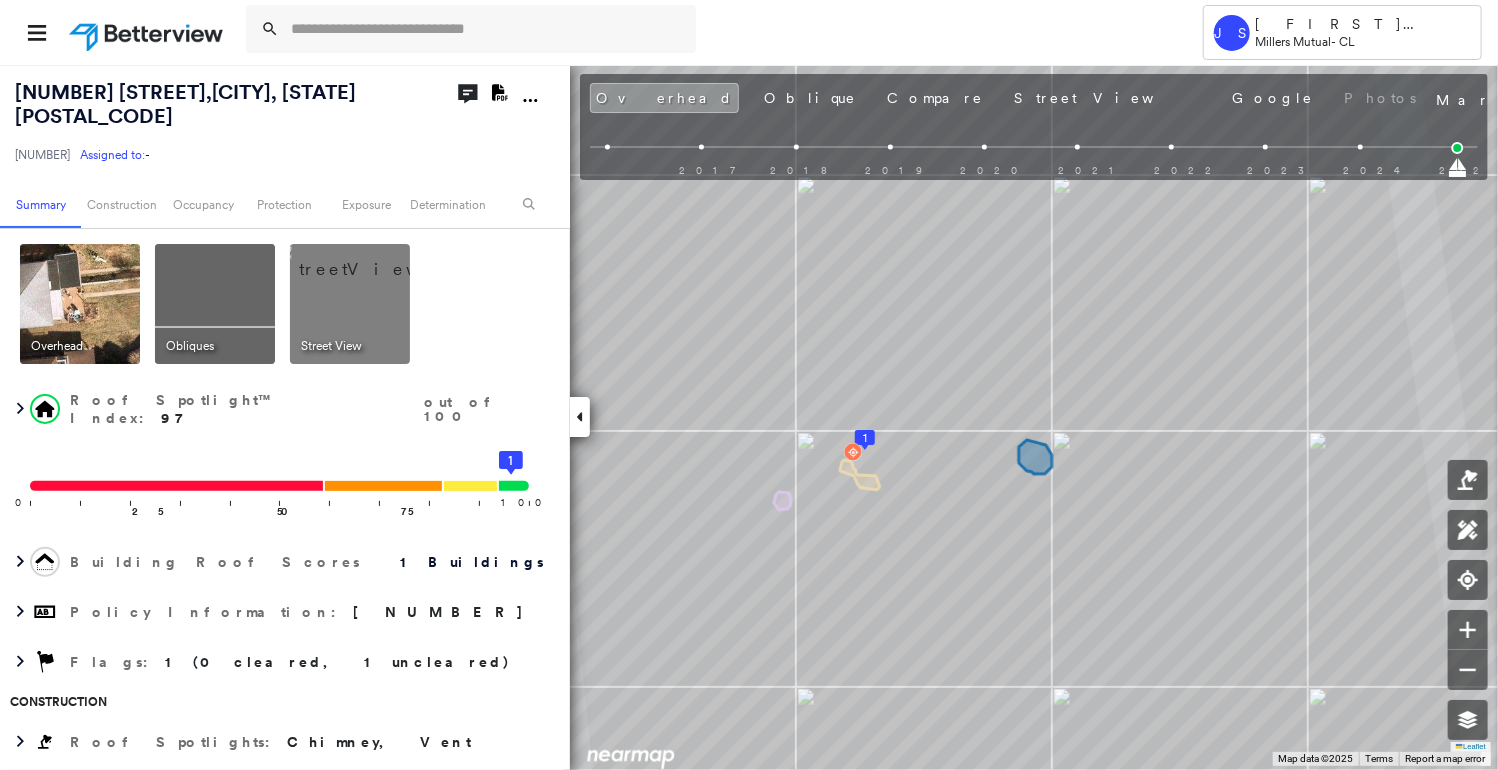 click at bounding box center [374, 259] 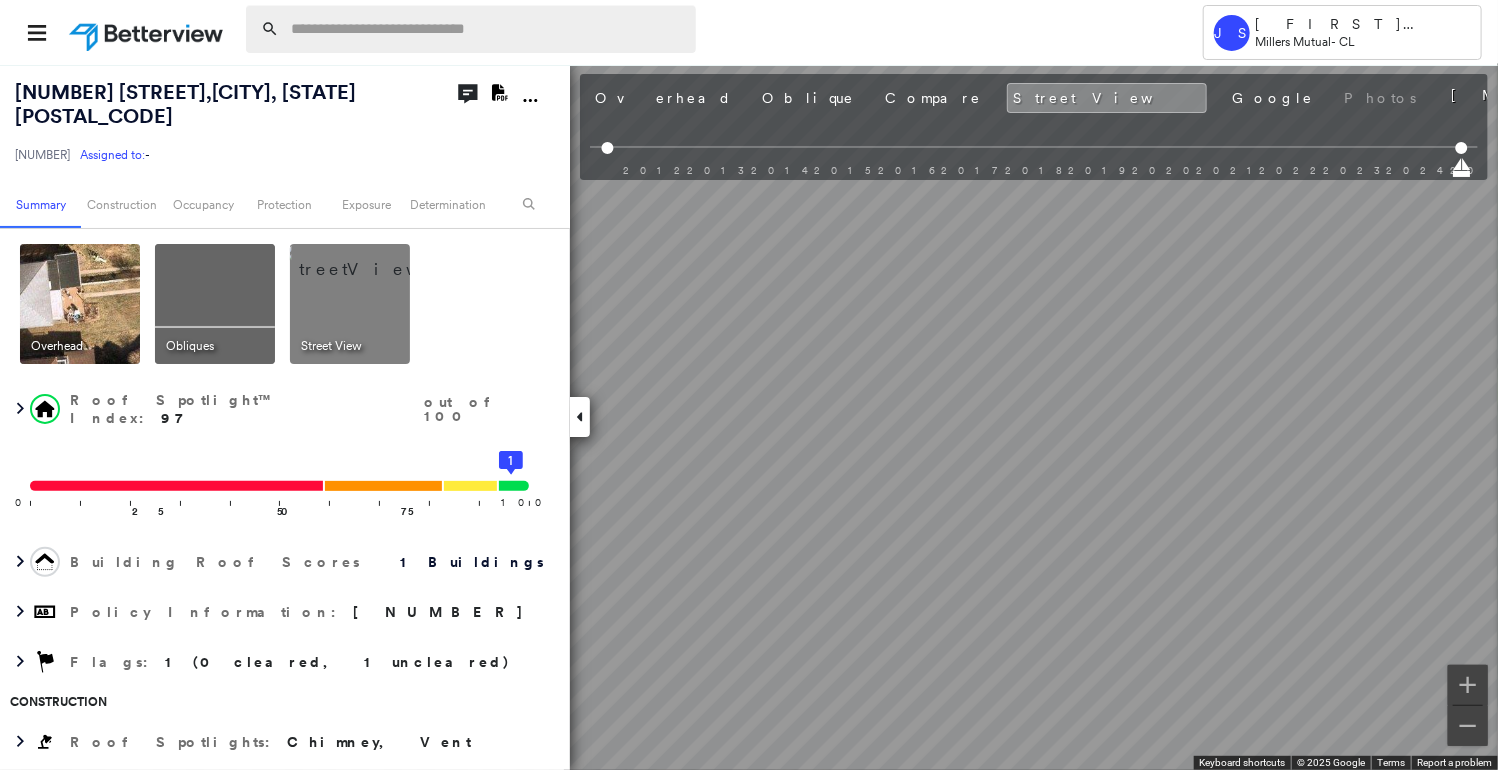 click at bounding box center (487, 29) 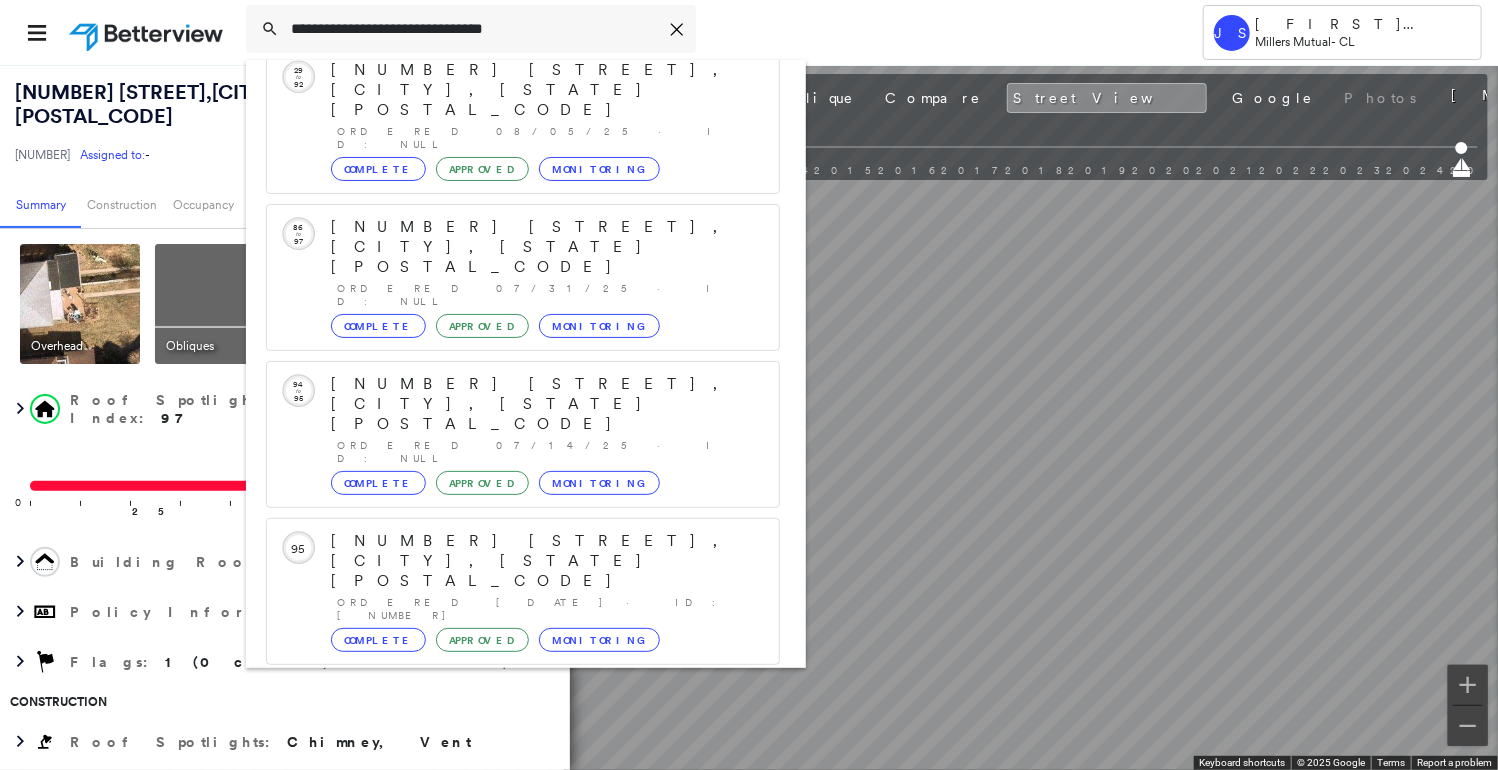 scroll, scrollTop: 208, scrollLeft: 0, axis: vertical 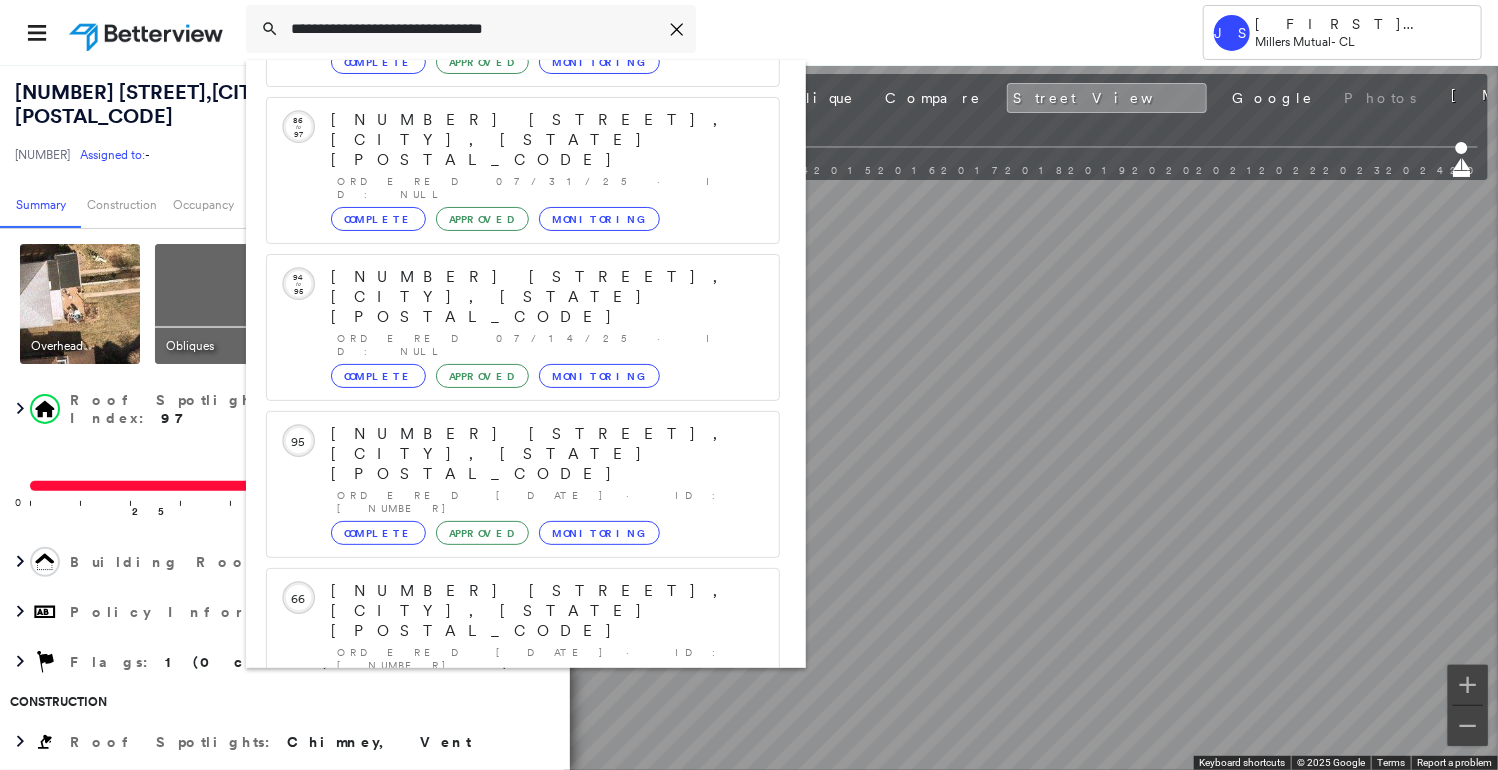 type on "**********" 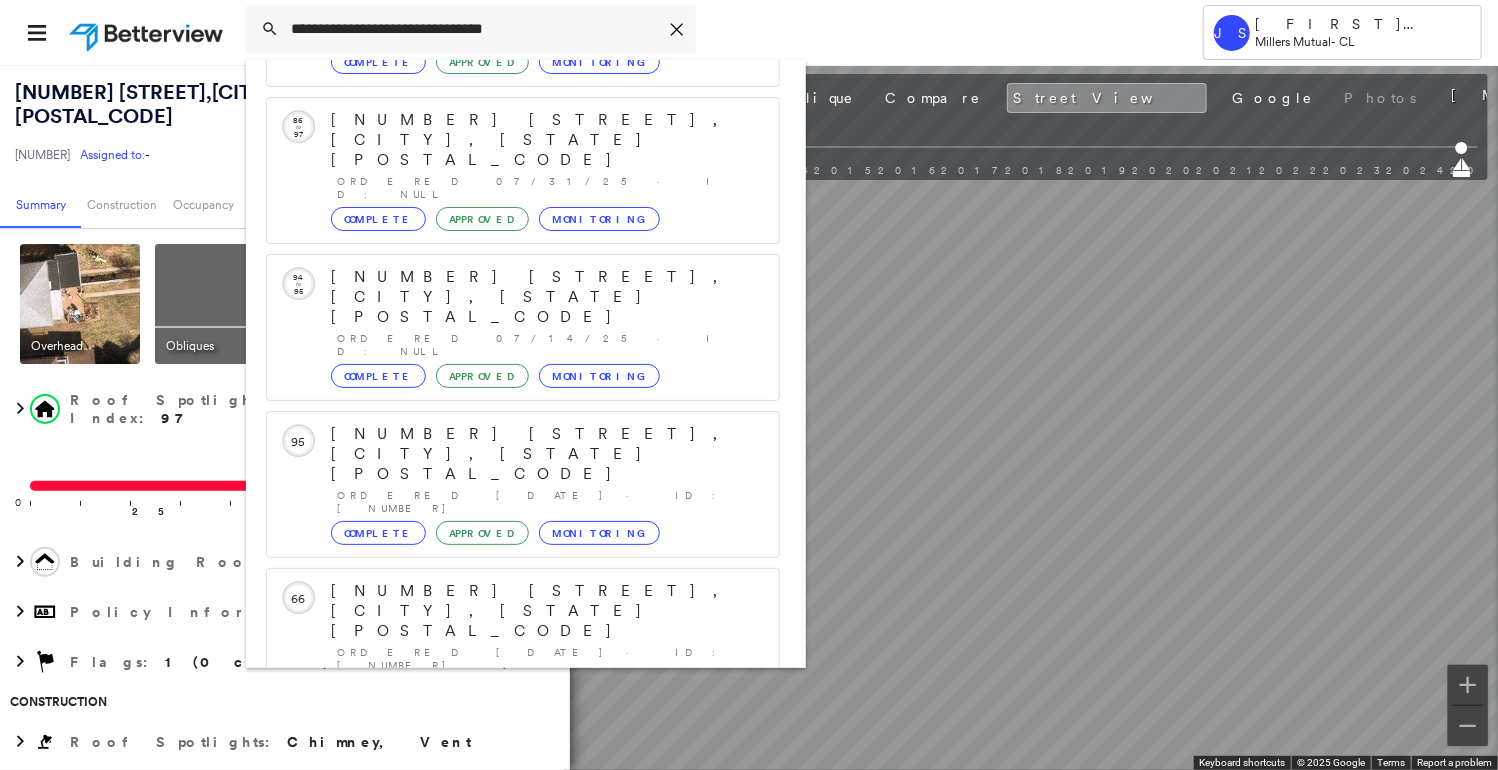 click 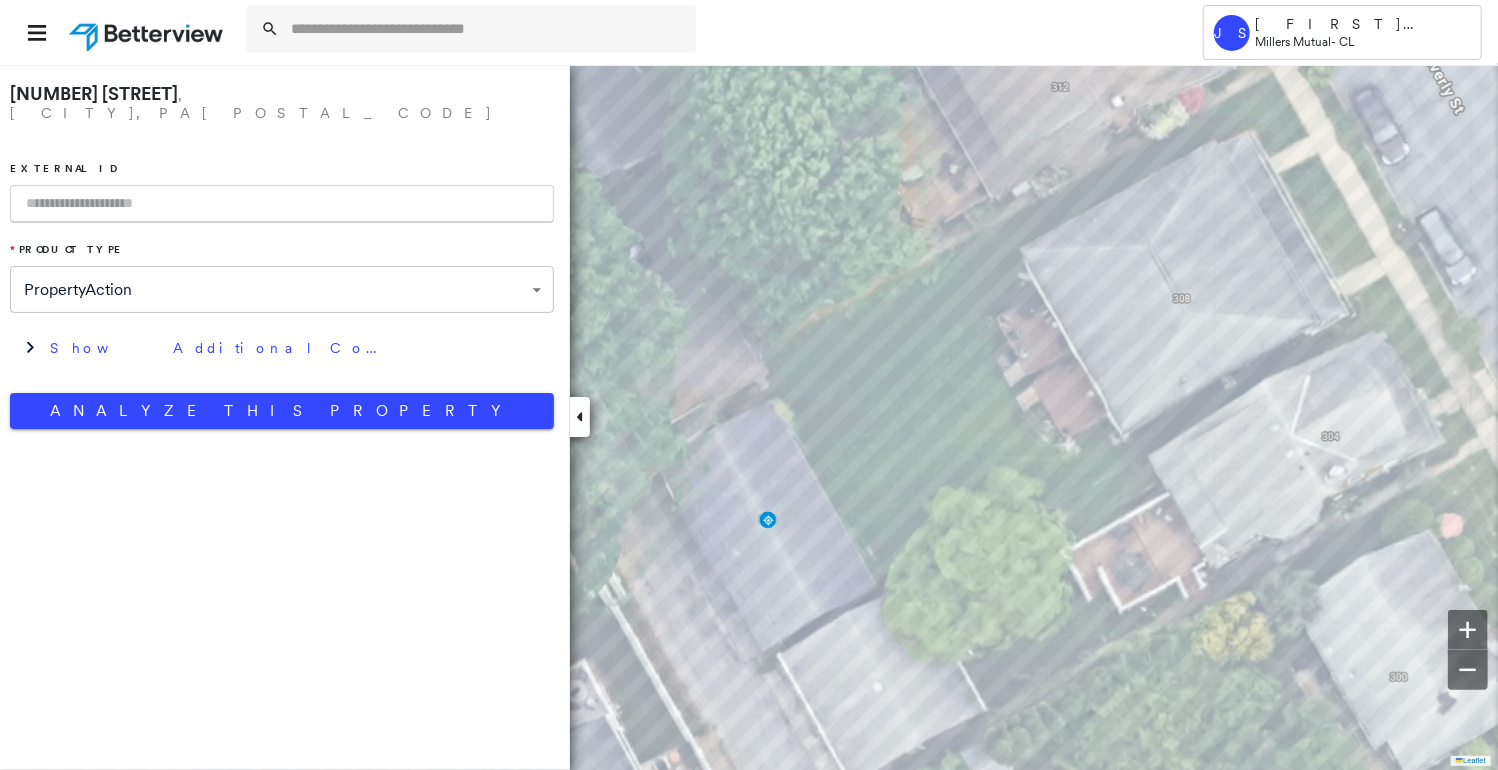 click at bounding box center (282, 204) 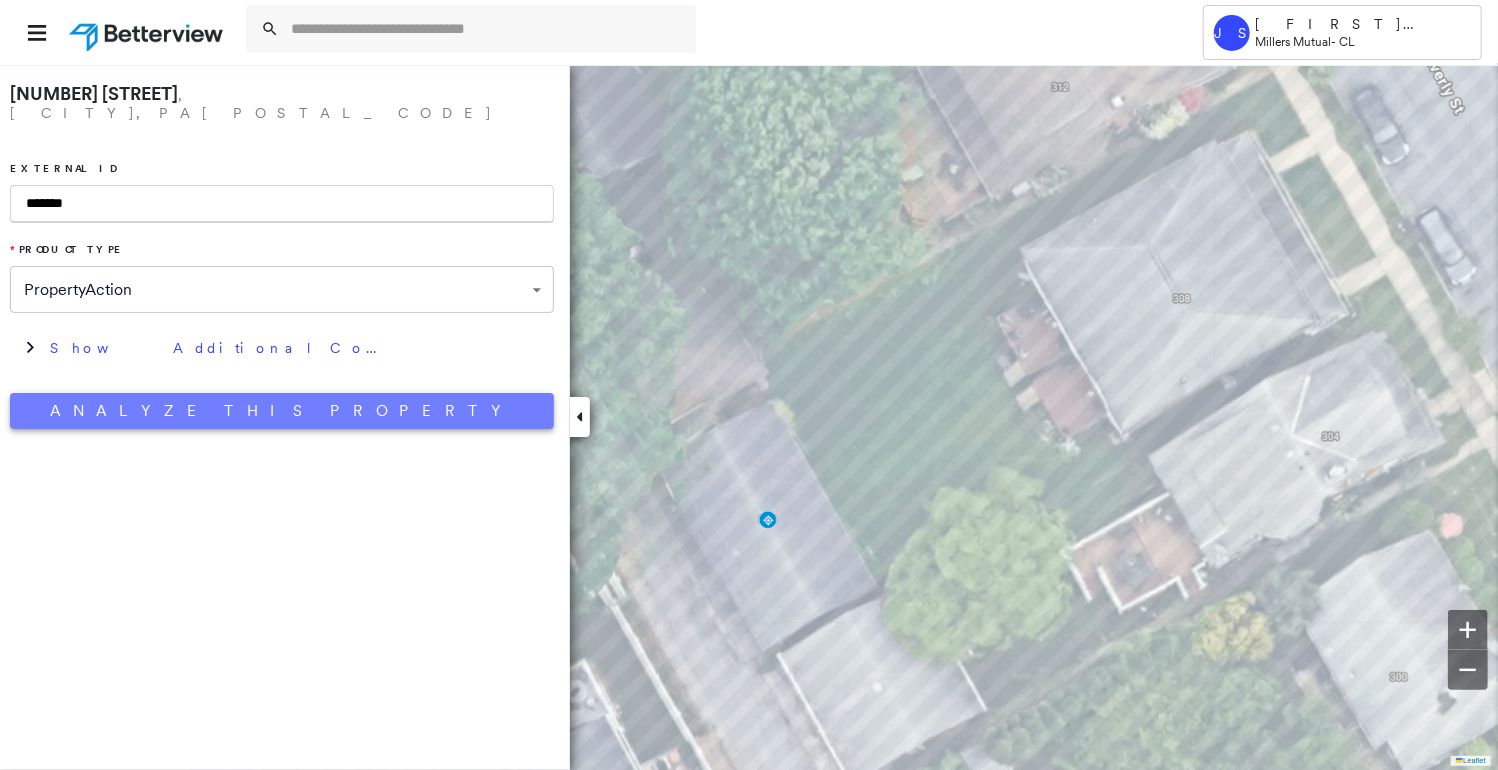 type on "*******" 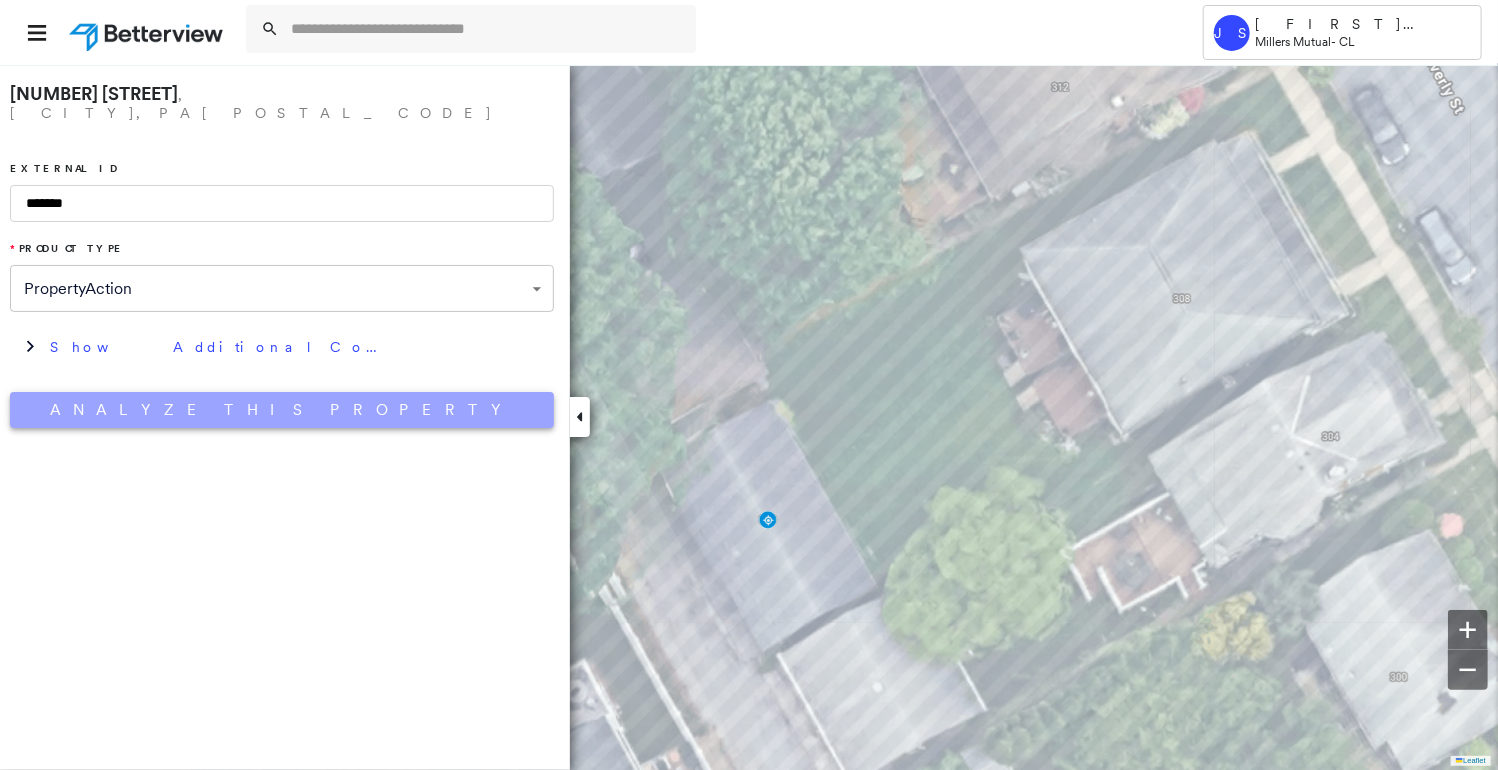 click on "Analyze This Property" at bounding box center (282, 410) 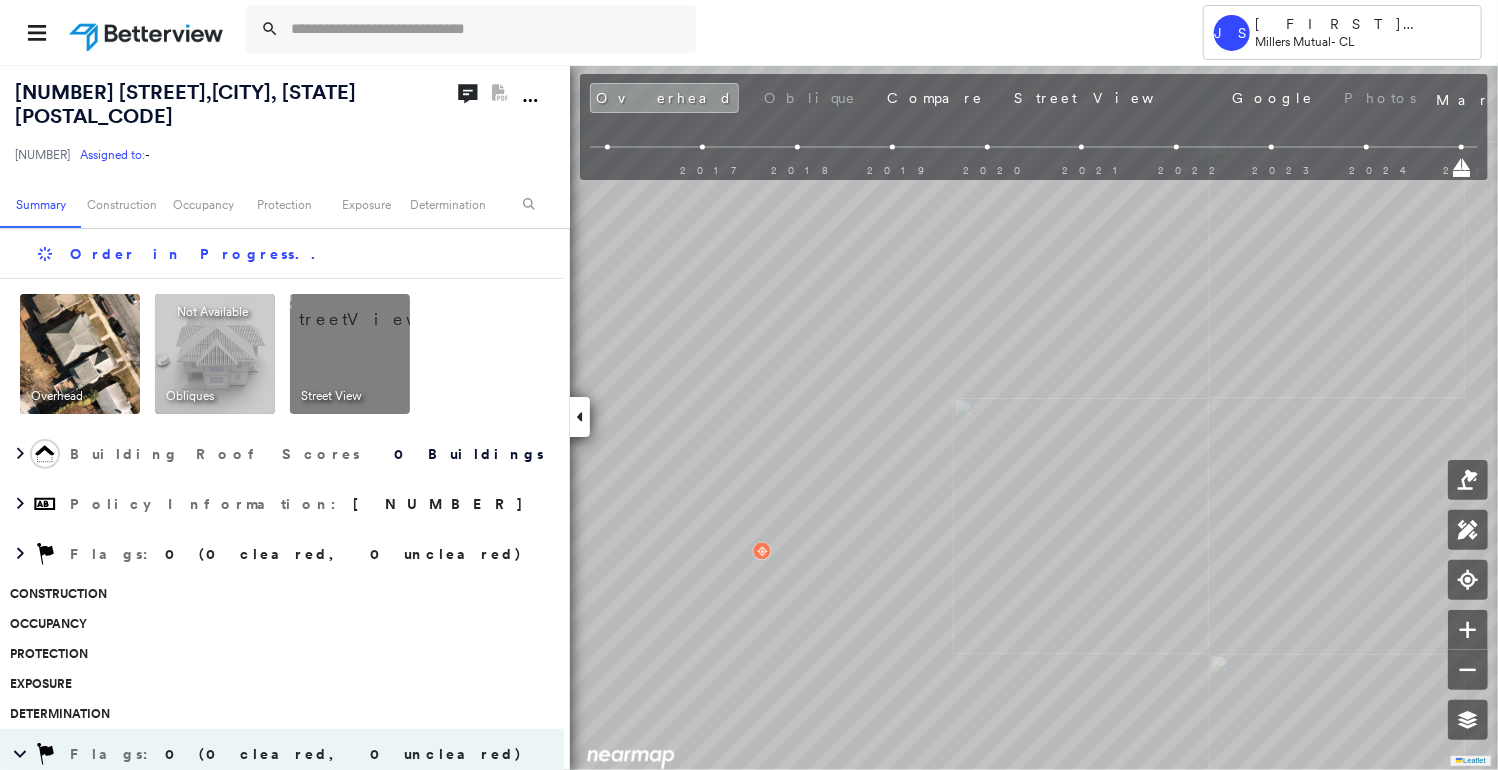 click at bounding box center [374, 309] 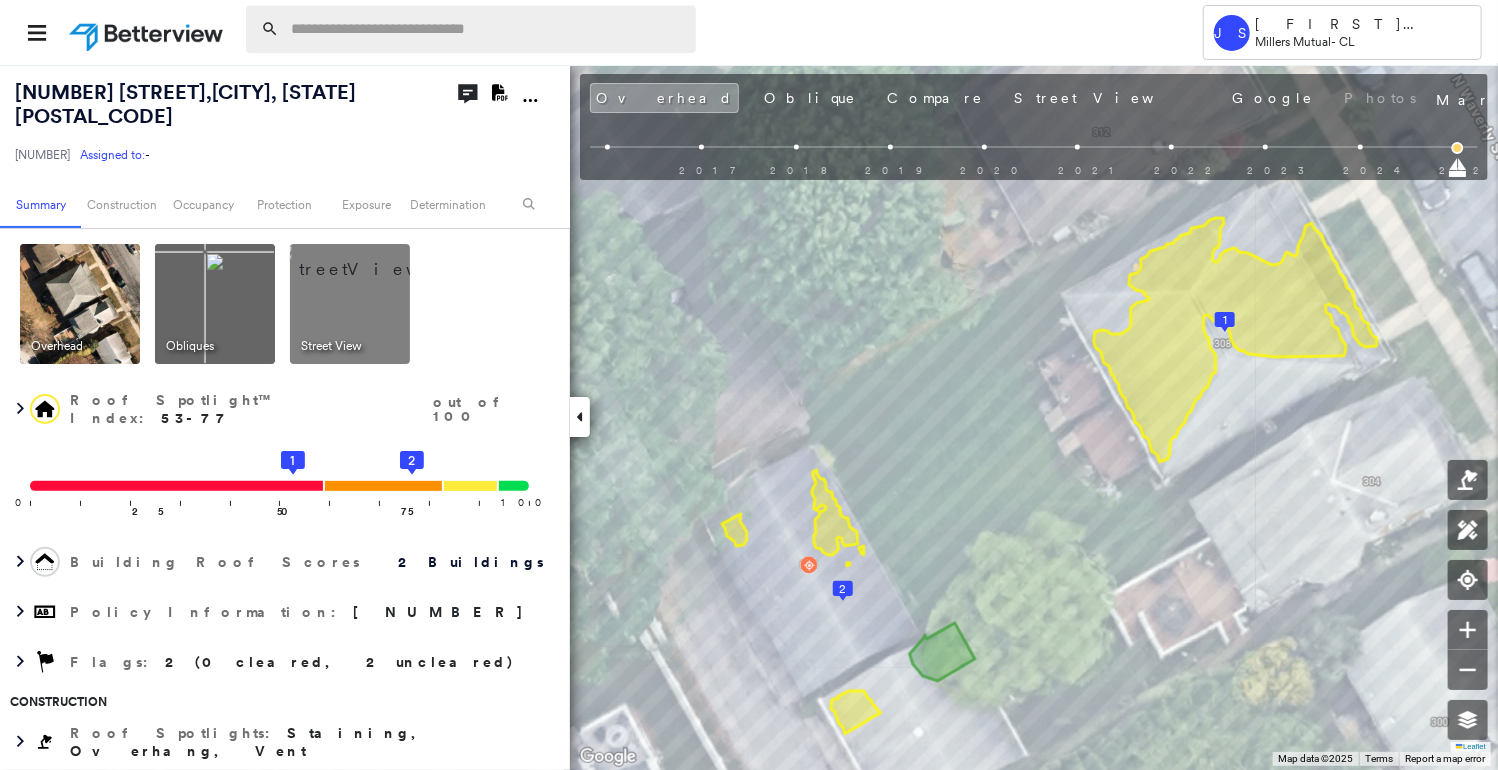 click at bounding box center [487, 29] 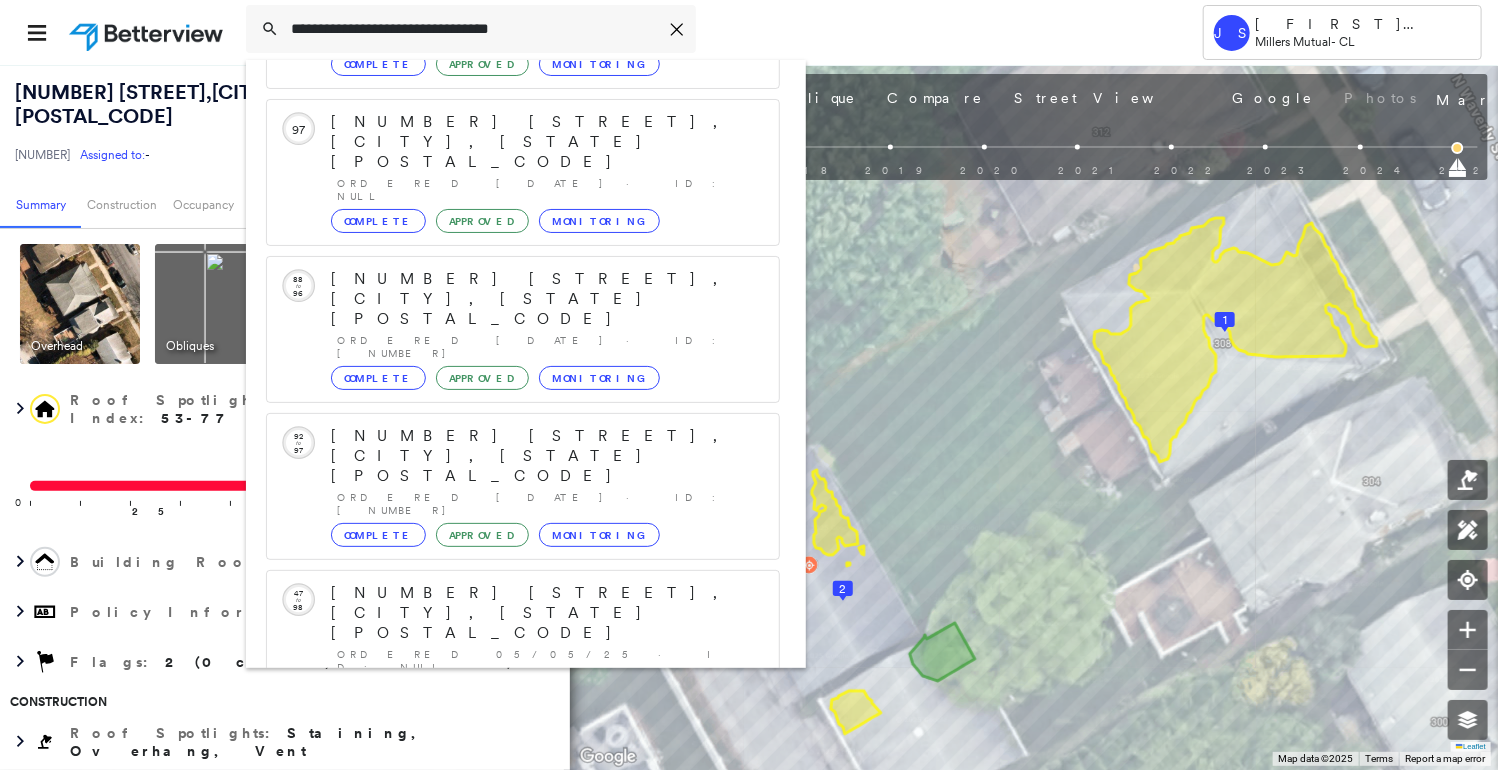 scroll, scrollTop: 208, scrollLeft: 0, axis: vertical 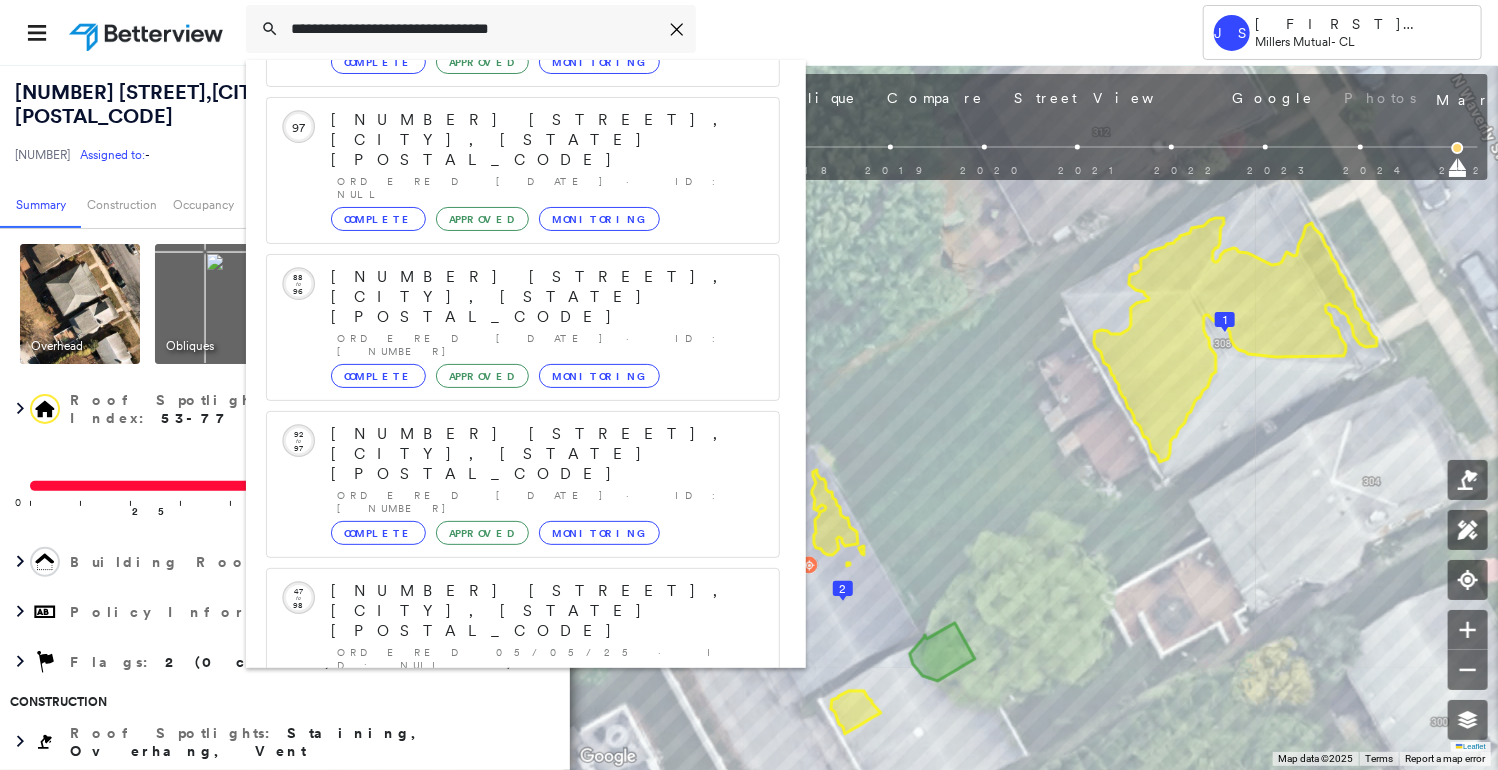 type on "**********" 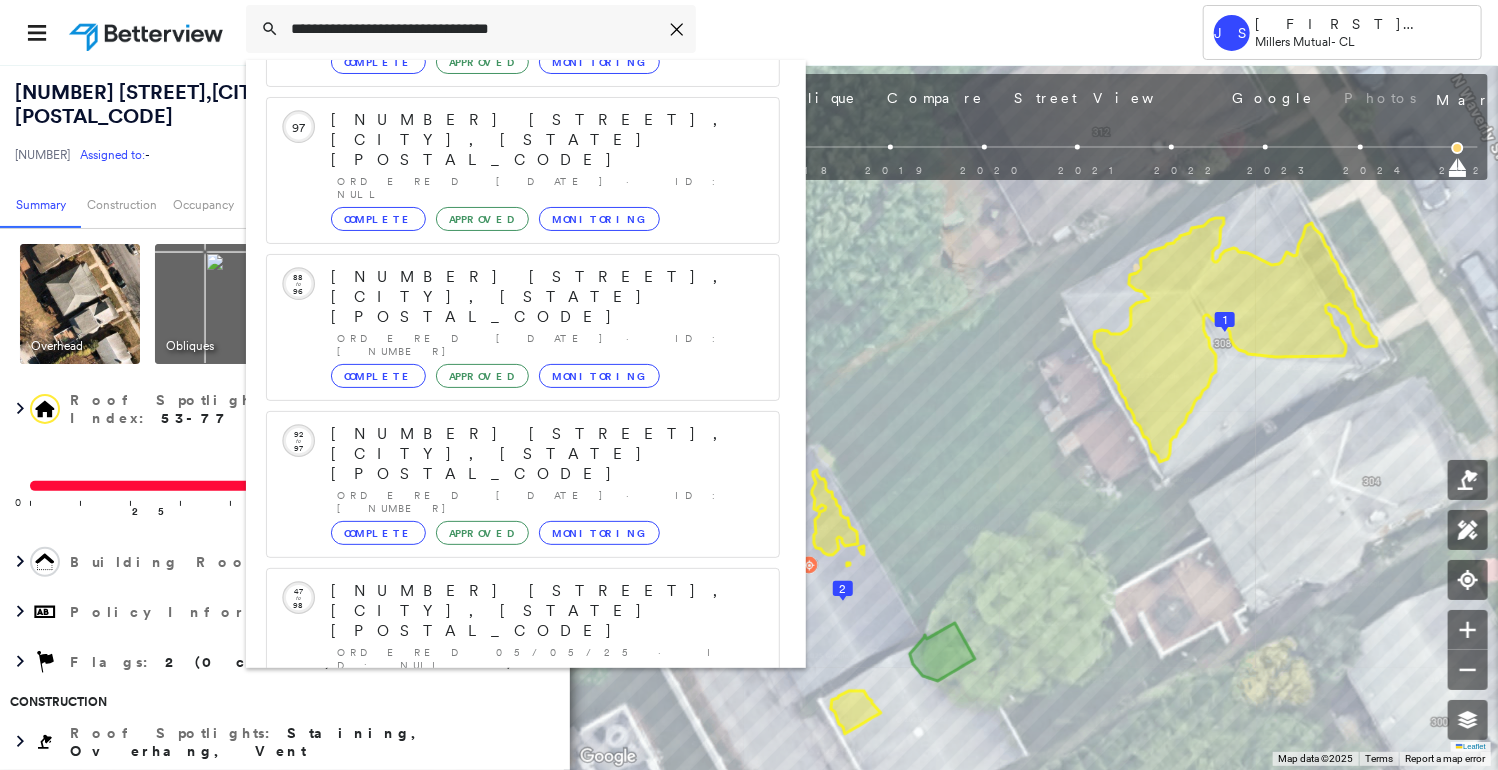 click 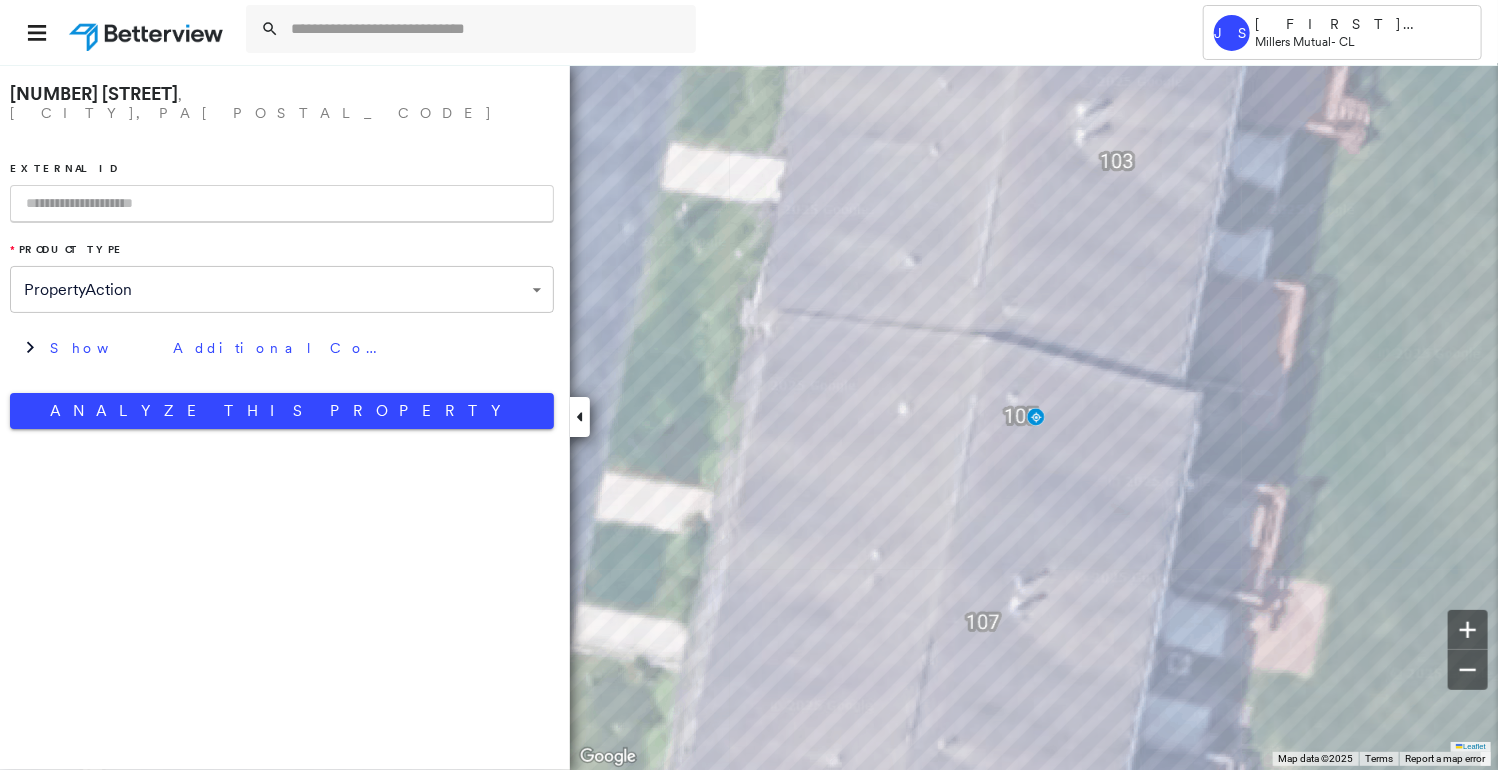 click at bounding box center [282, 204] 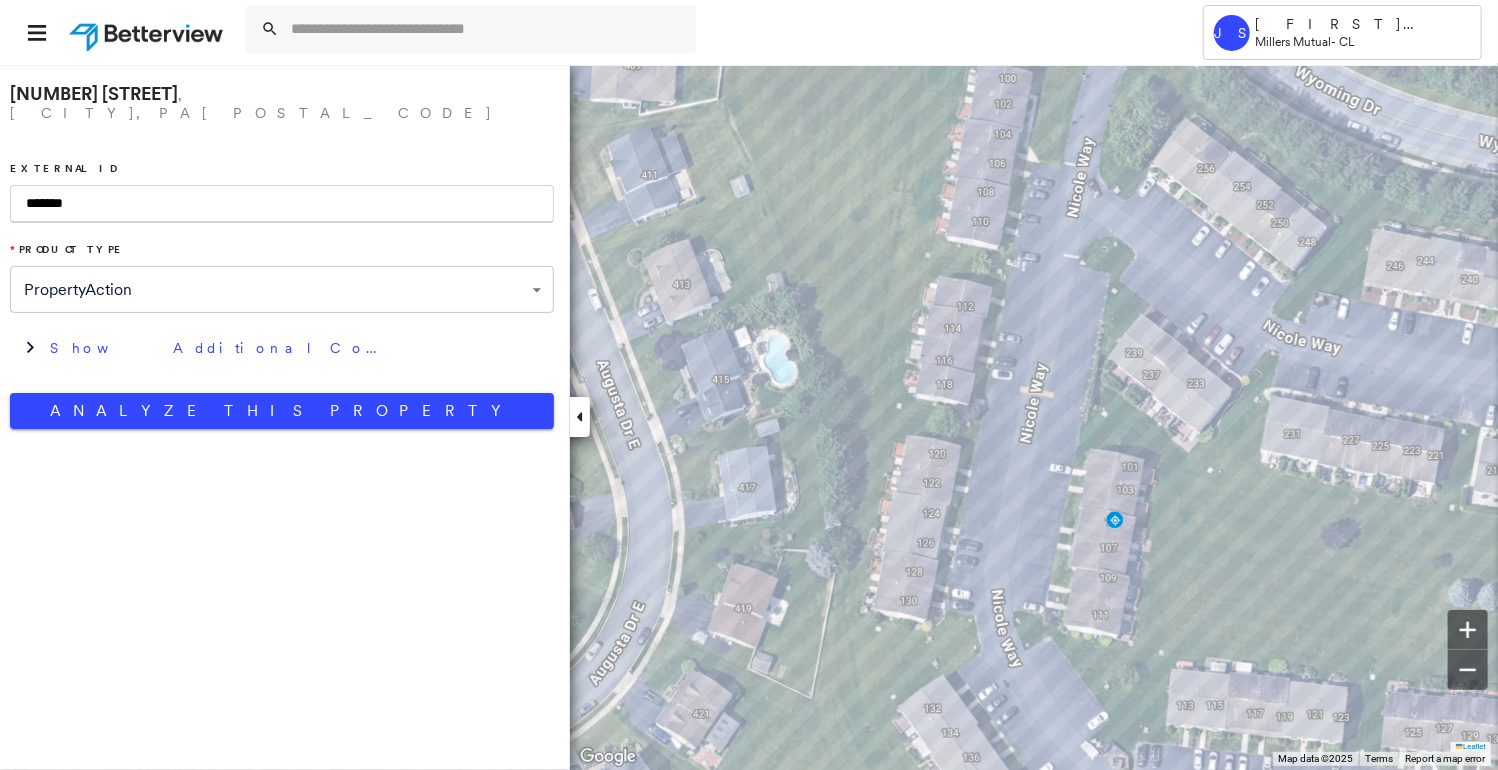 type on "*******" 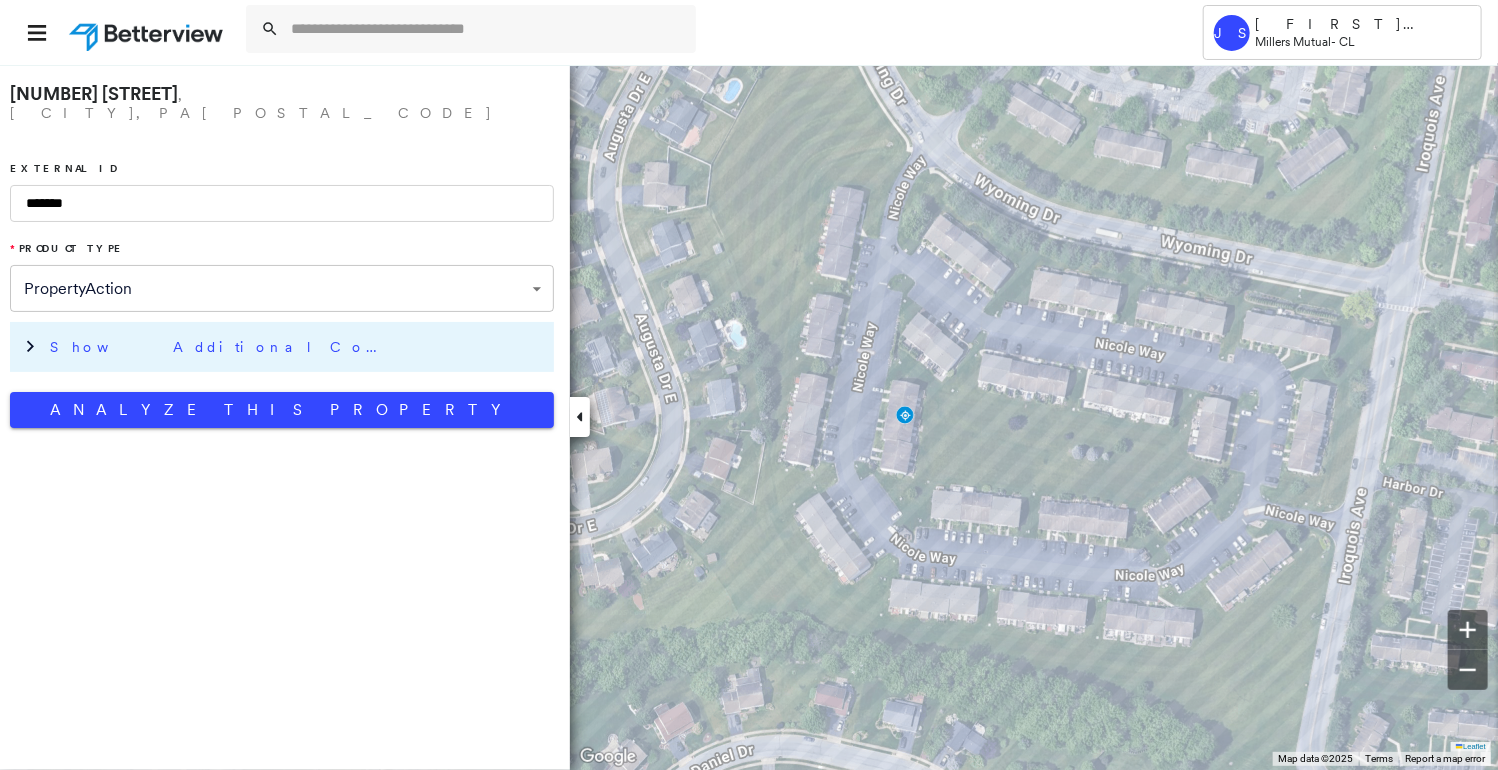click on "Show Additional Company Data" at bounding box center [220, 347] 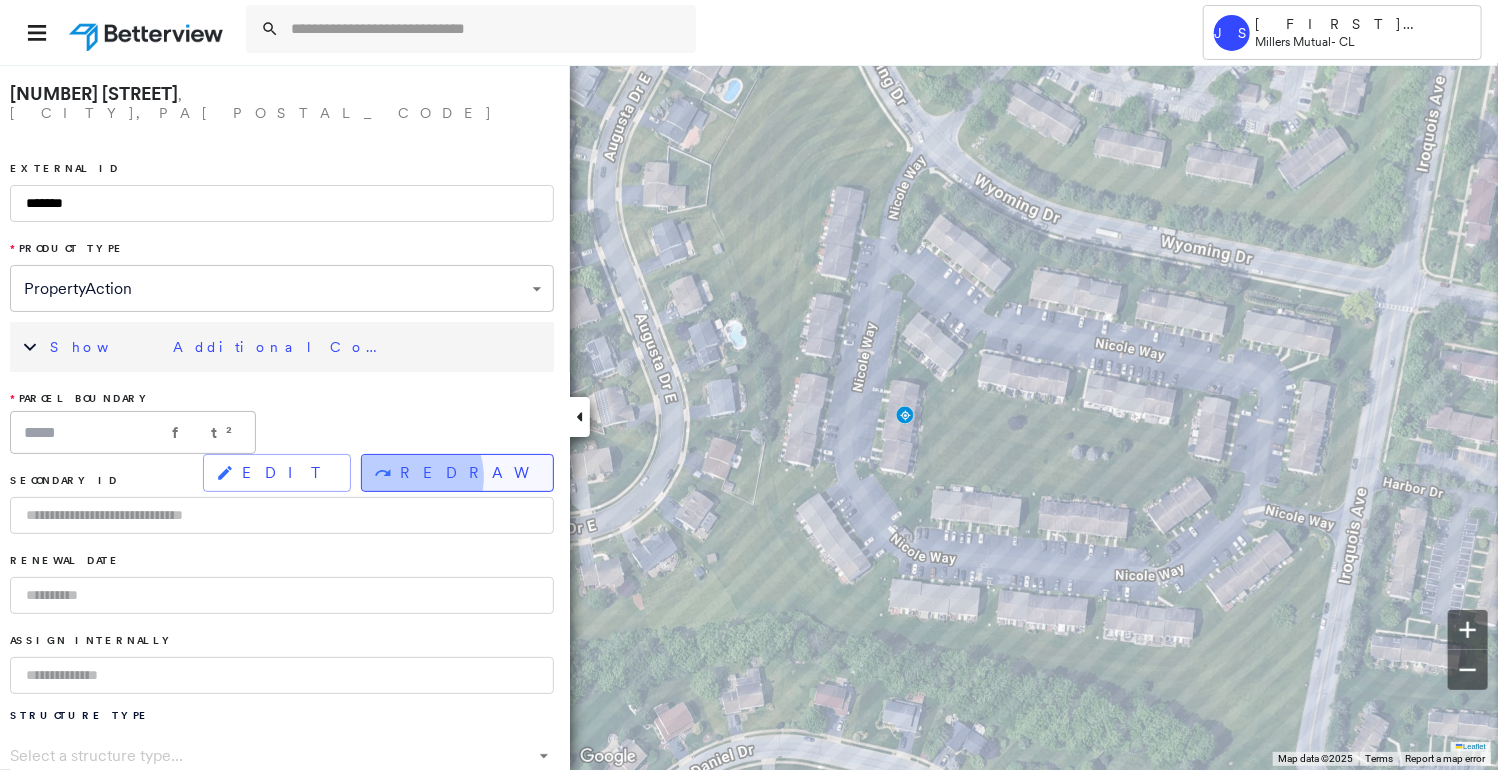 click on "REDRAW" at bounding box center [468, 473] 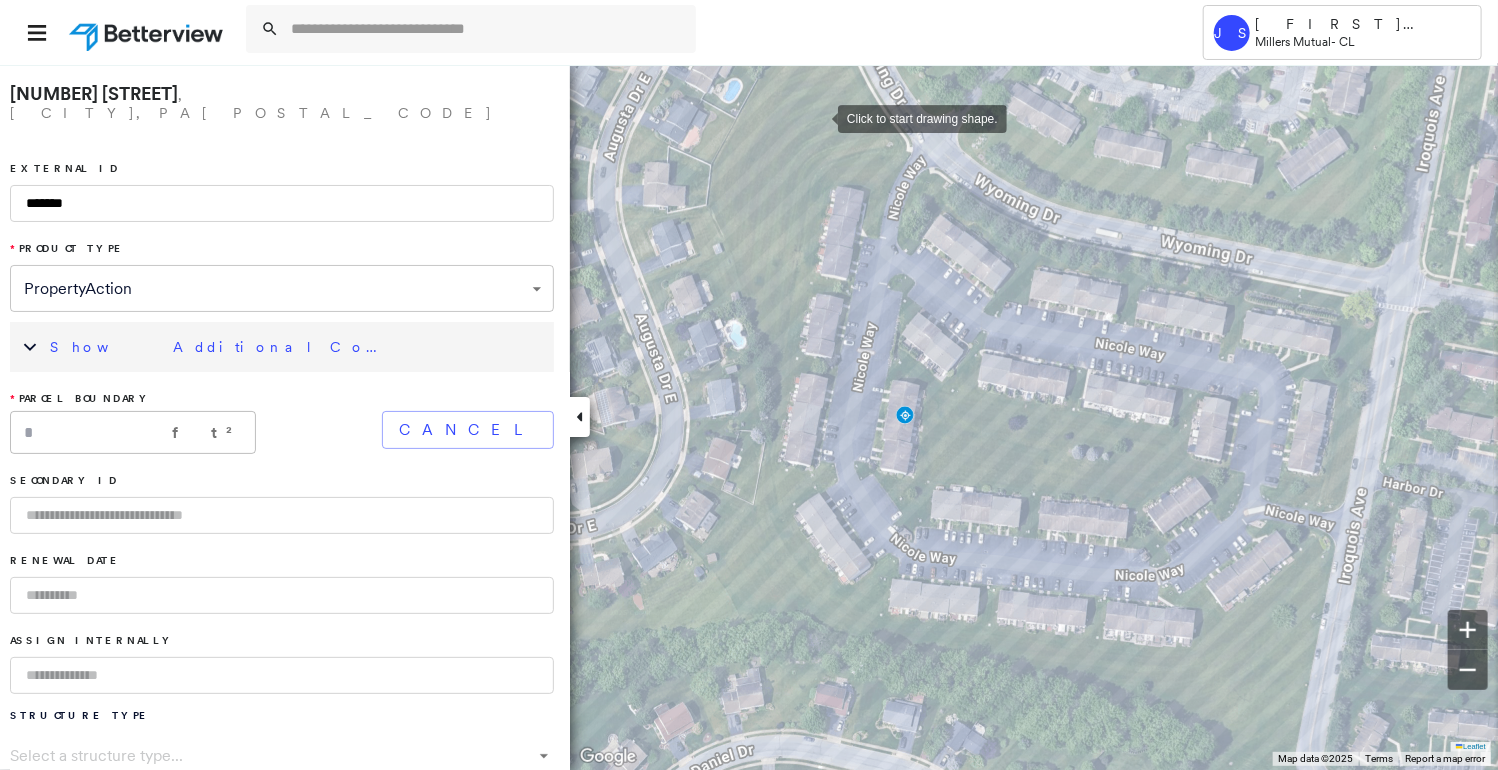 click at bounding box center (818, 117) 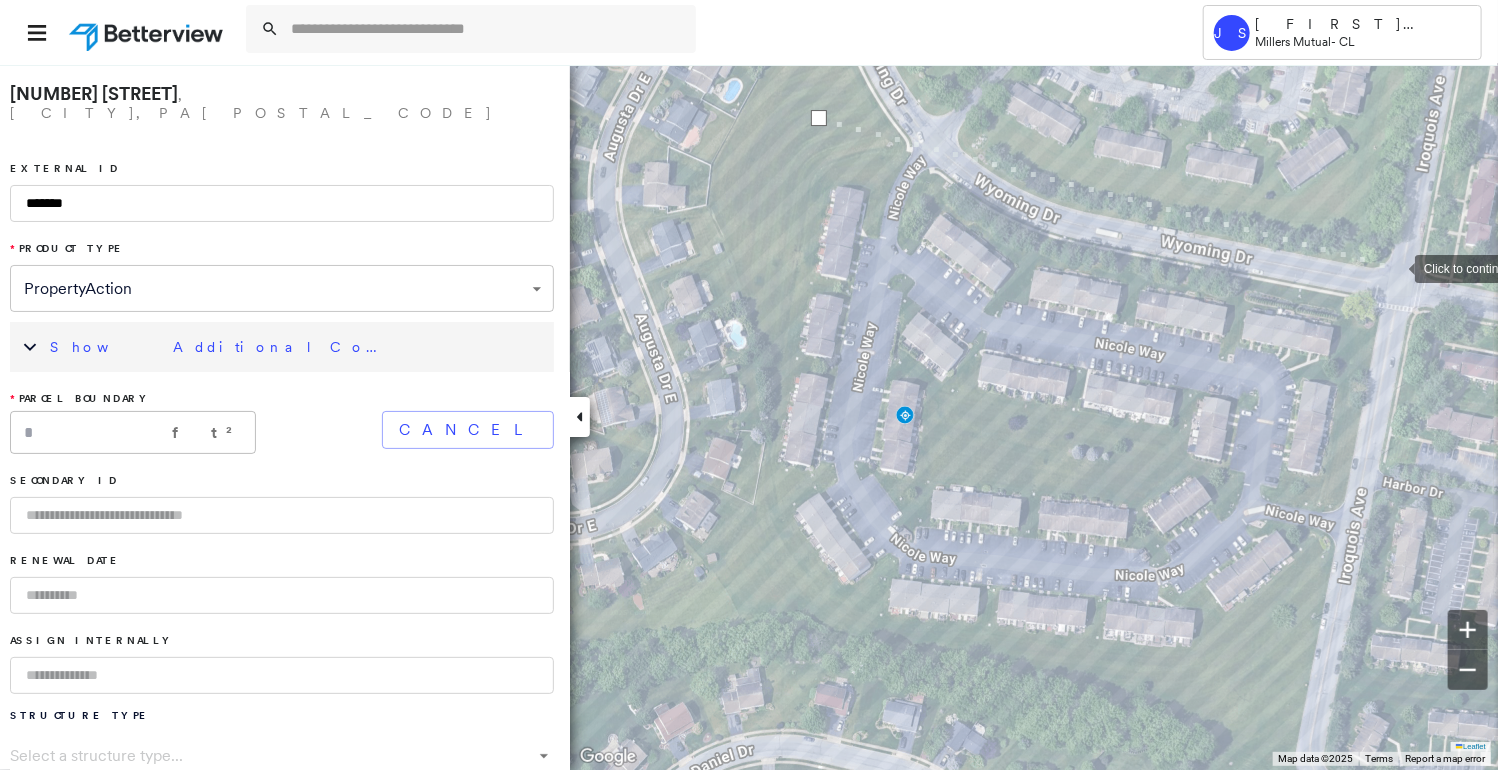 click at bounding box center [1395, 267] 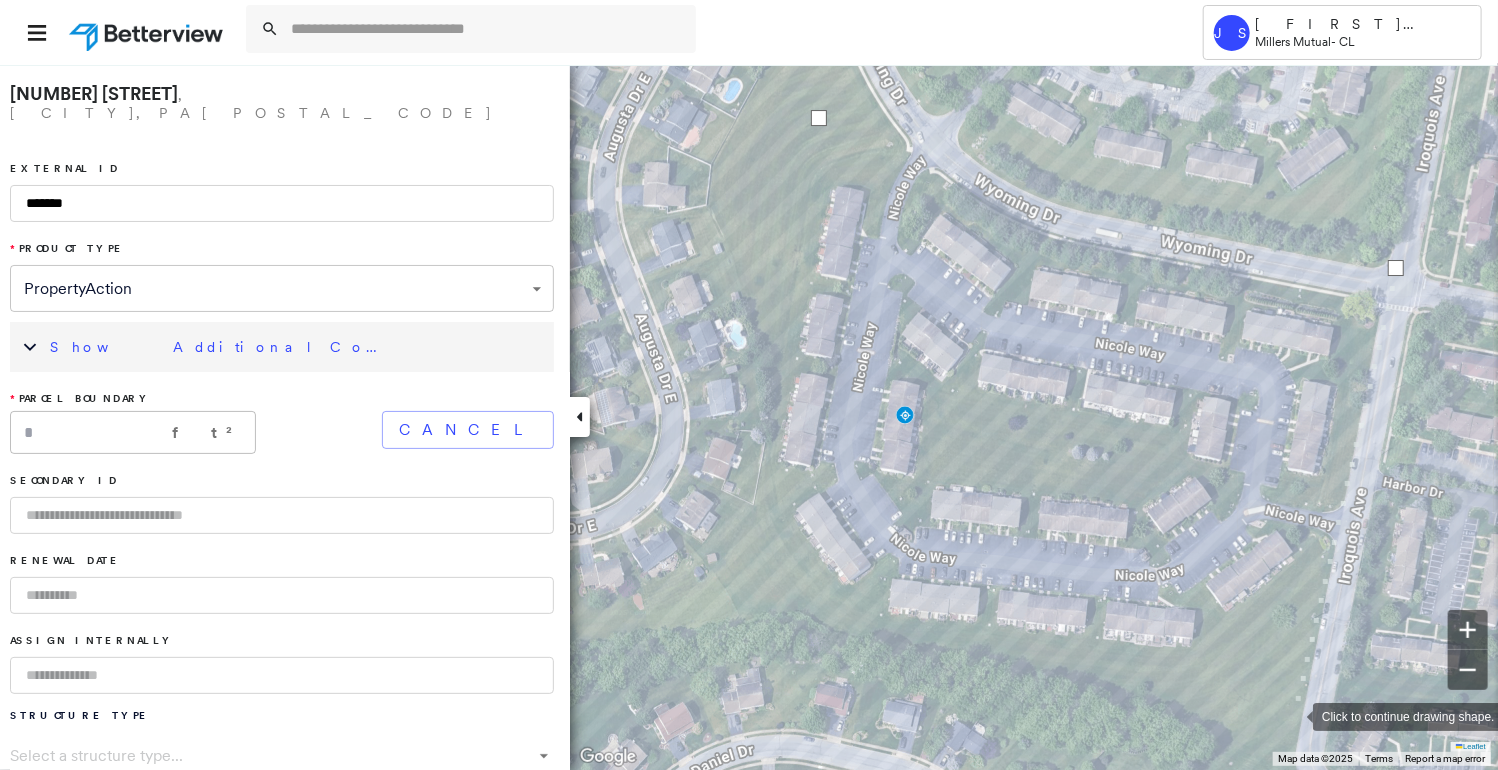 click at bounding box center (1293, 715) 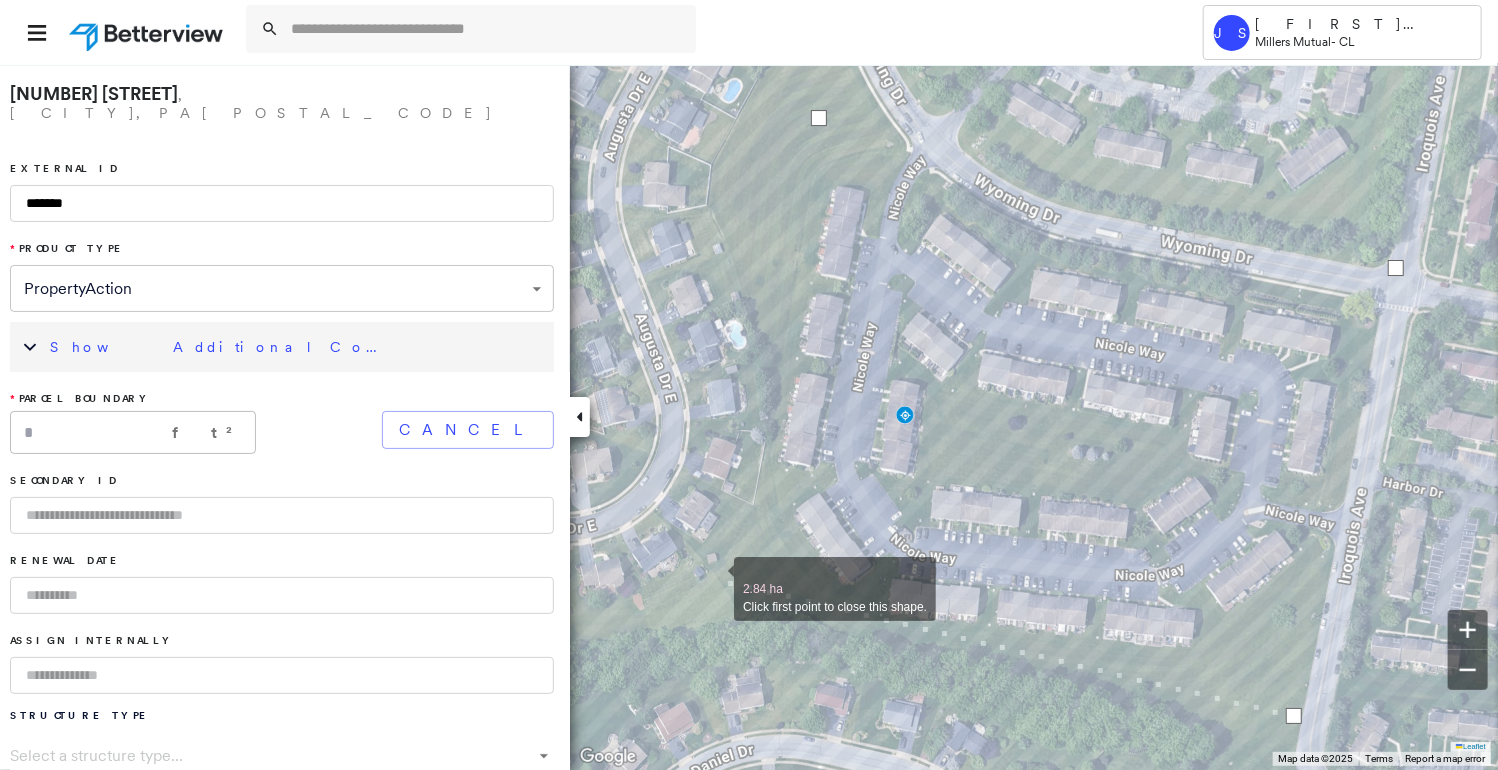 click at bounding box center [714, 578] 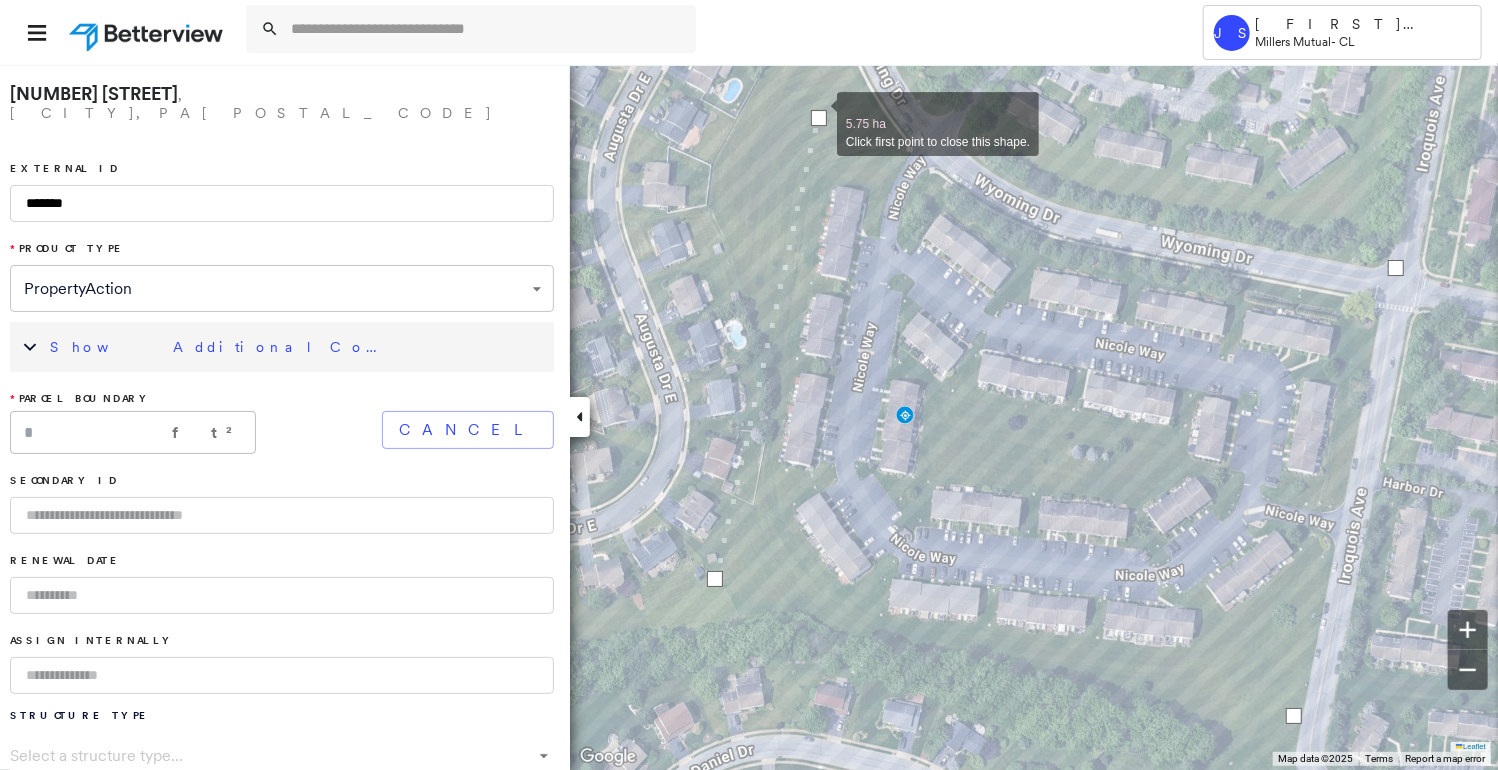 click at bounding box center (819, 118) 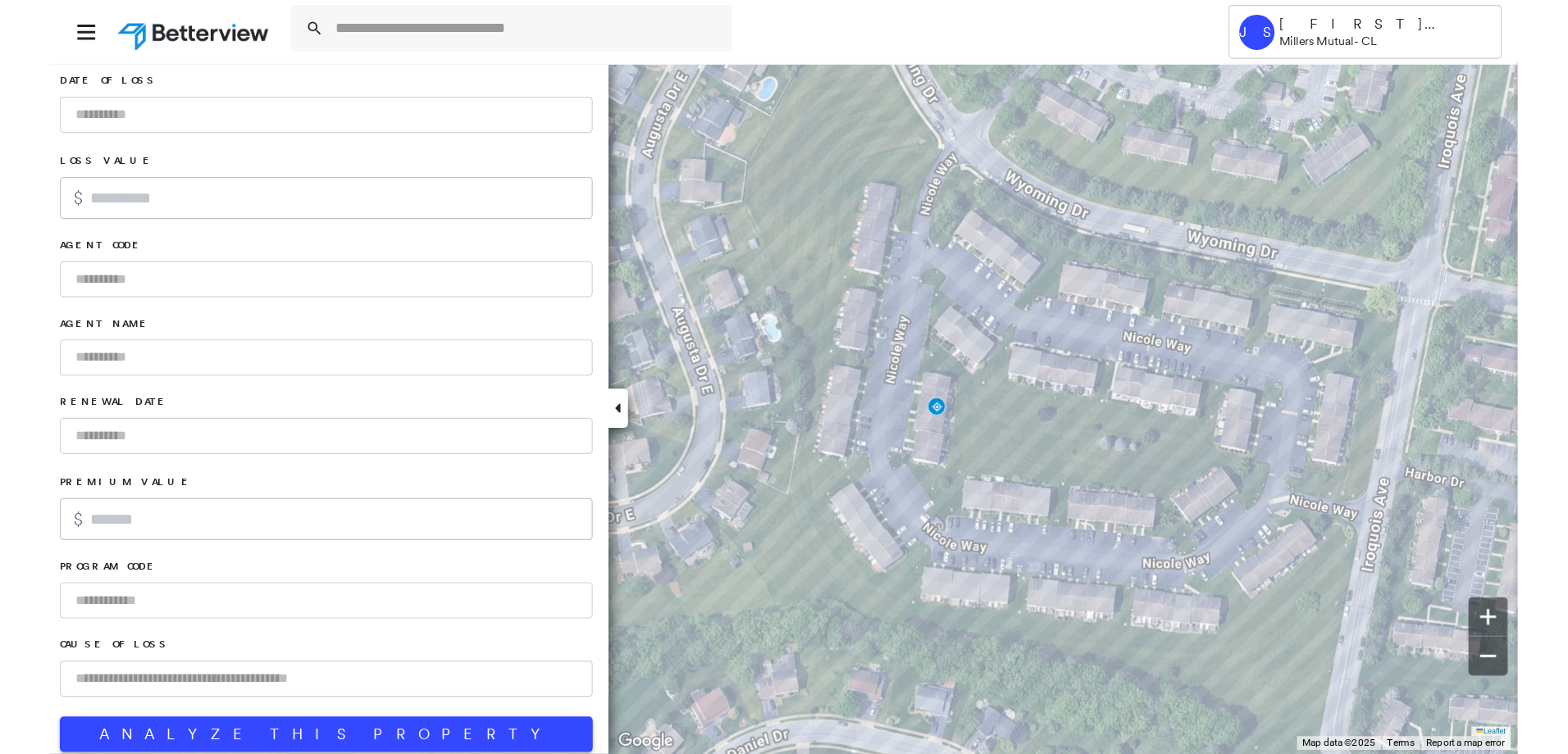 scroll, scrollTop: 1040, scrollLeft: 0, axis: vertical 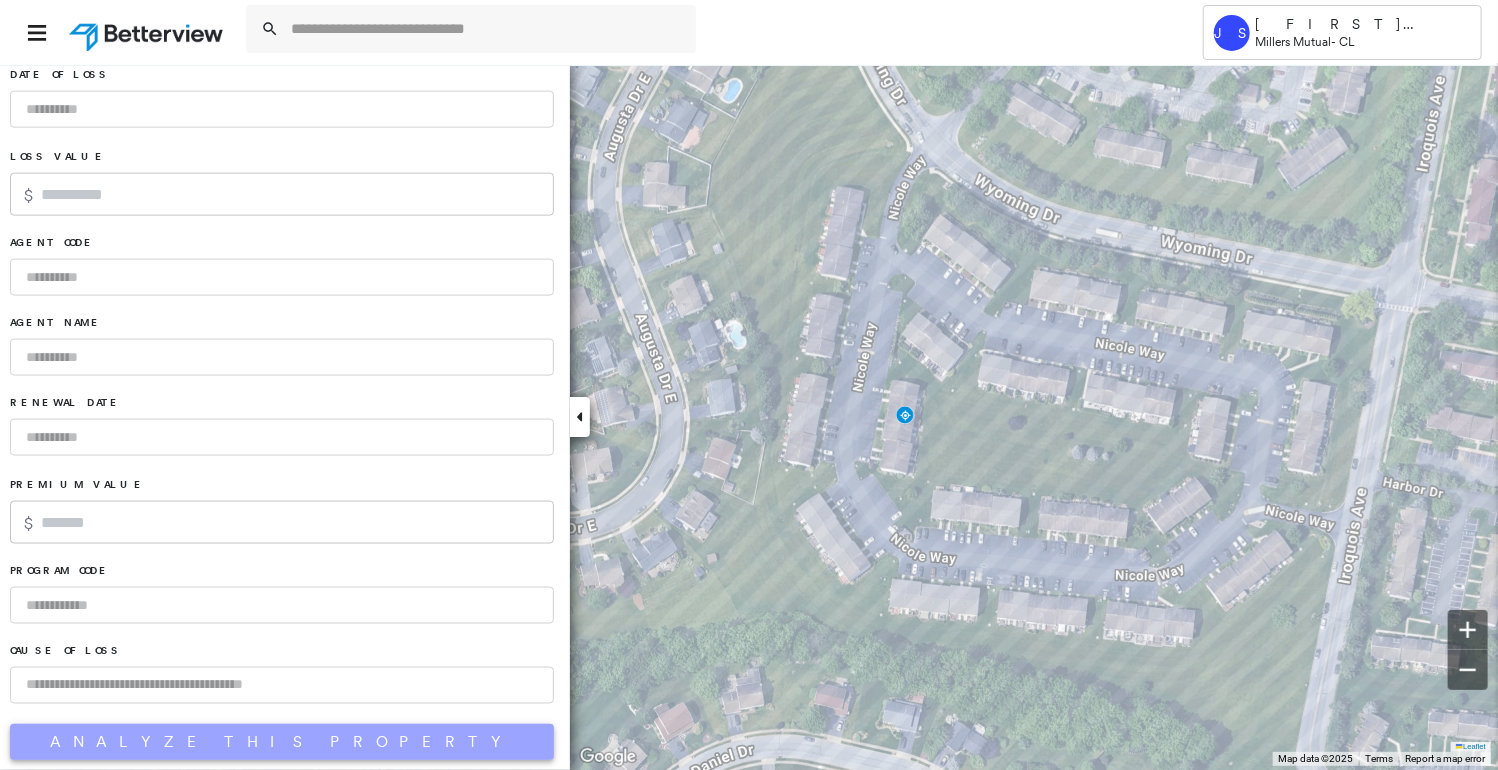 click on "Analyze This Property" at bounding box center [282, 742] 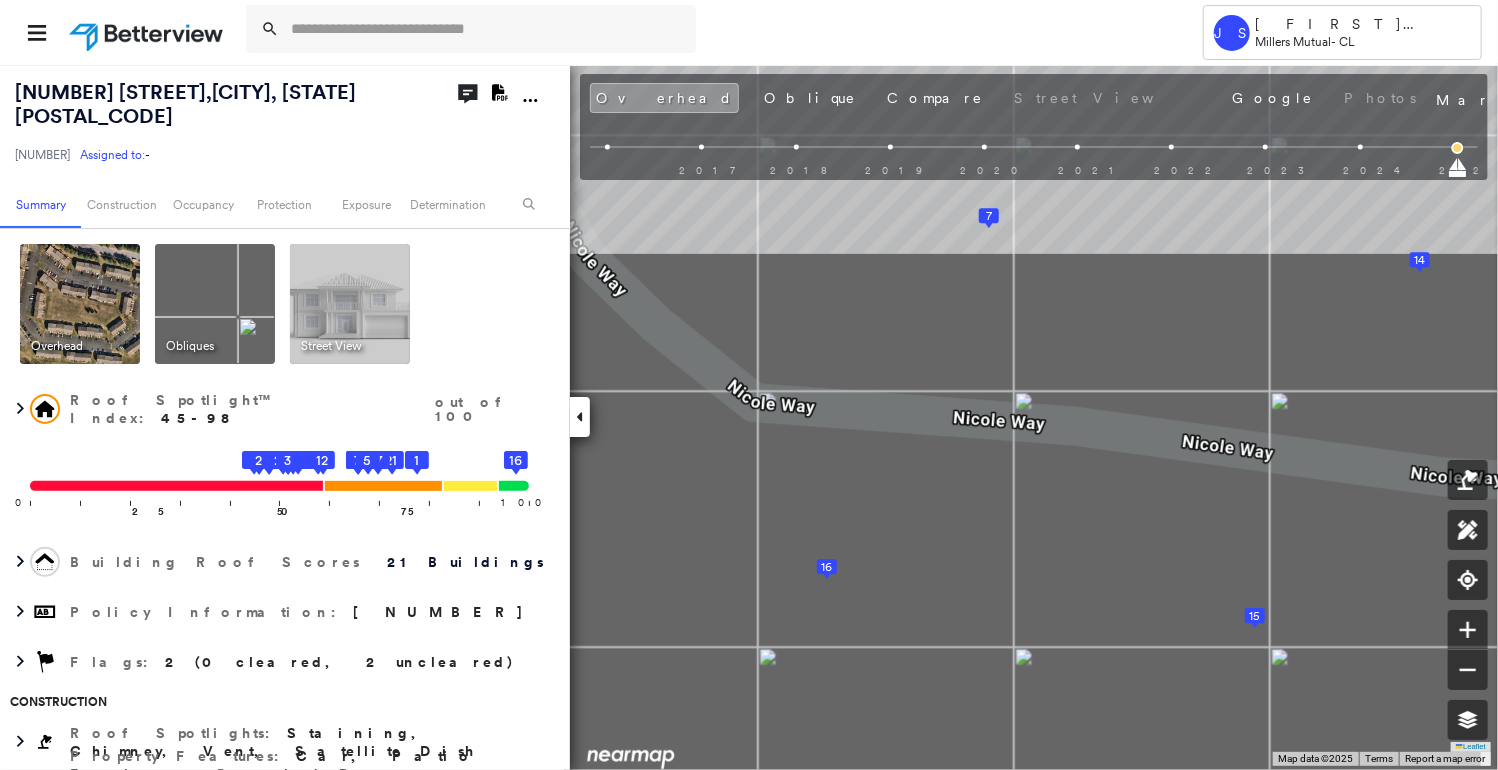 click on "CL [NUMBER] [STREET] , [CITY], [STATE] [POSTAL_CODE] [NUMBER] Assigned to:  - Assigned to:  - [NUMBER] Assigned to:  - Open Comments Download PDF Report Summary Construction Occupancy Protection Exposure Determination Overhead Obliques Street View Roof Spotlight™ Index :  45-98 out of 100 0 100 25 50 19 18 15 10 2 75 21 20 17 14 13 12 11 9 8 7 6 5 4 3 16 1 Building Roof Scores 21 Buildings Policy Information :  [NUMBER] Flags :  2 (0 cleared, 2 uncleared) Construction Roof Spotlights :  Staining, Chimney, Vent, Satellite Dish Property Features :  Car, Patio Furniture, Cracked Pavement, Disintegrated Pavement, Significantly Stained Pavement and 2 more Roof Size & Shape :  21 buildings  Occupancy Place Detail Protection Exposure FEMA Risk Index Additional Perils Determination Flags :  2 (0 cleared, 2 uncleared) Uncleared Flags (2) Cleared Flags  (0) MED Medium Flagged [DATE] Clear LOW Low Priority Flagged [DATE] Clear Action Taken New Entry History Quote/New Business General" at bounding box center (749, 417) 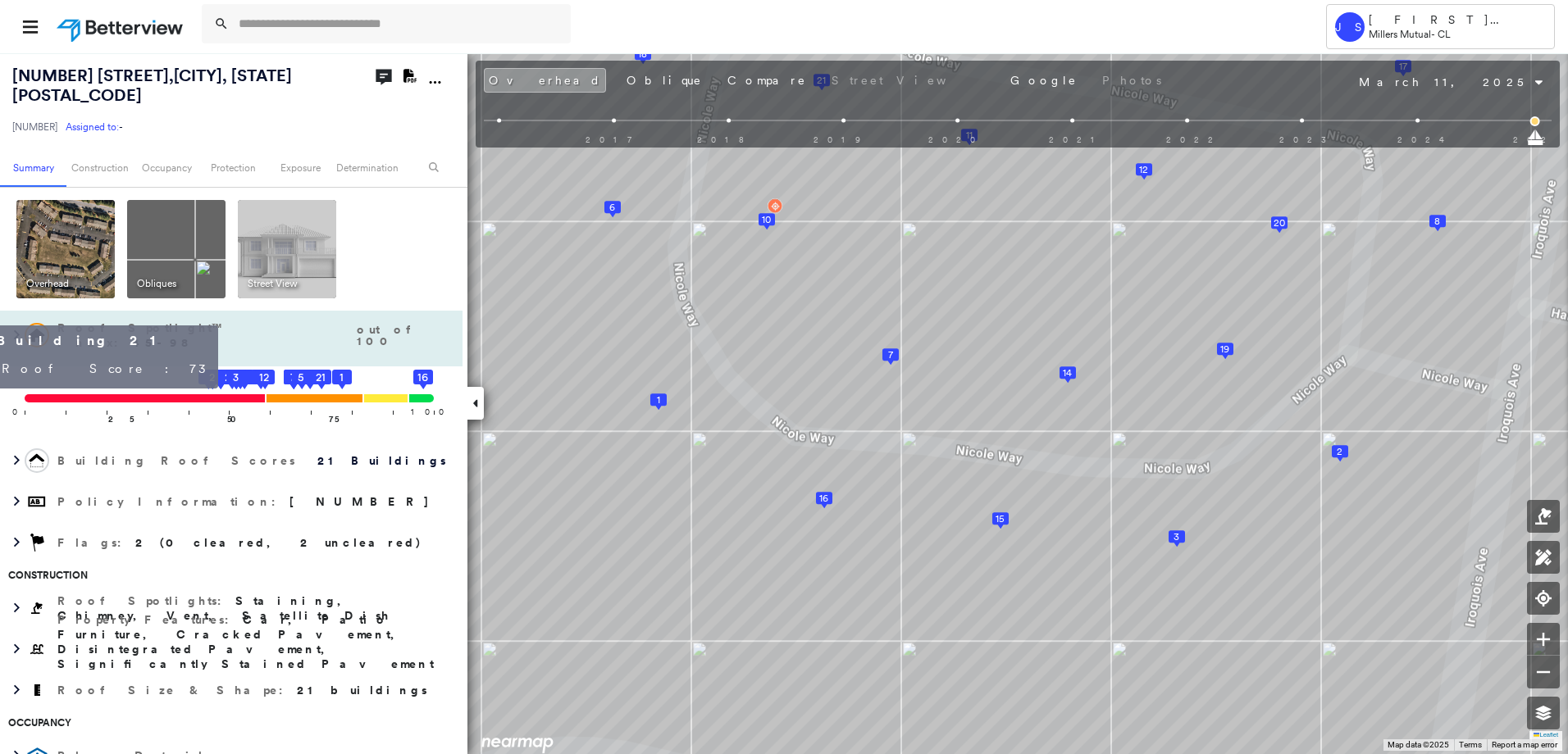 click on "21" 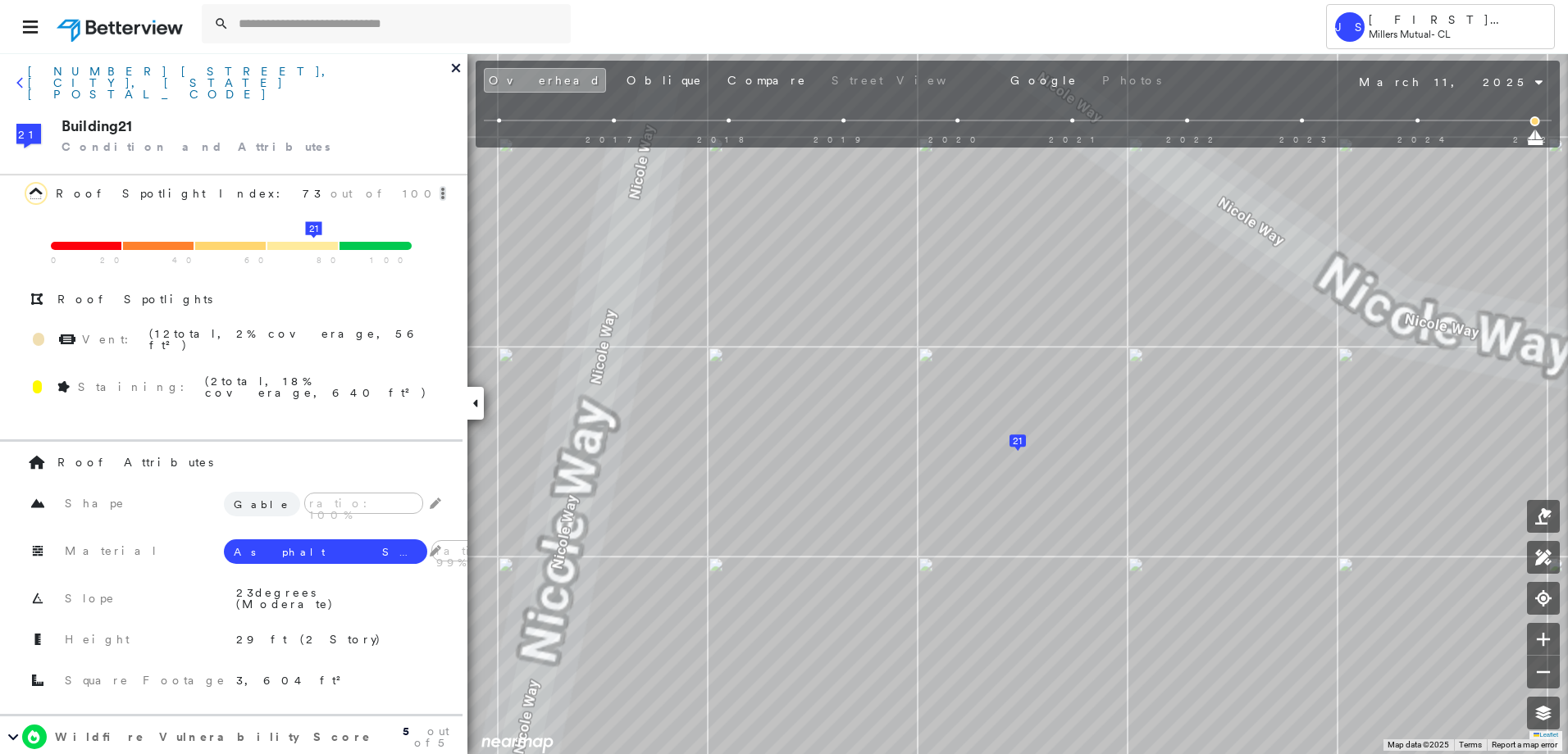 click on "[NUMBER] [STREET], [CITY], [STATE] [POSTAL_CODE]" at bounding box center (239, 83) 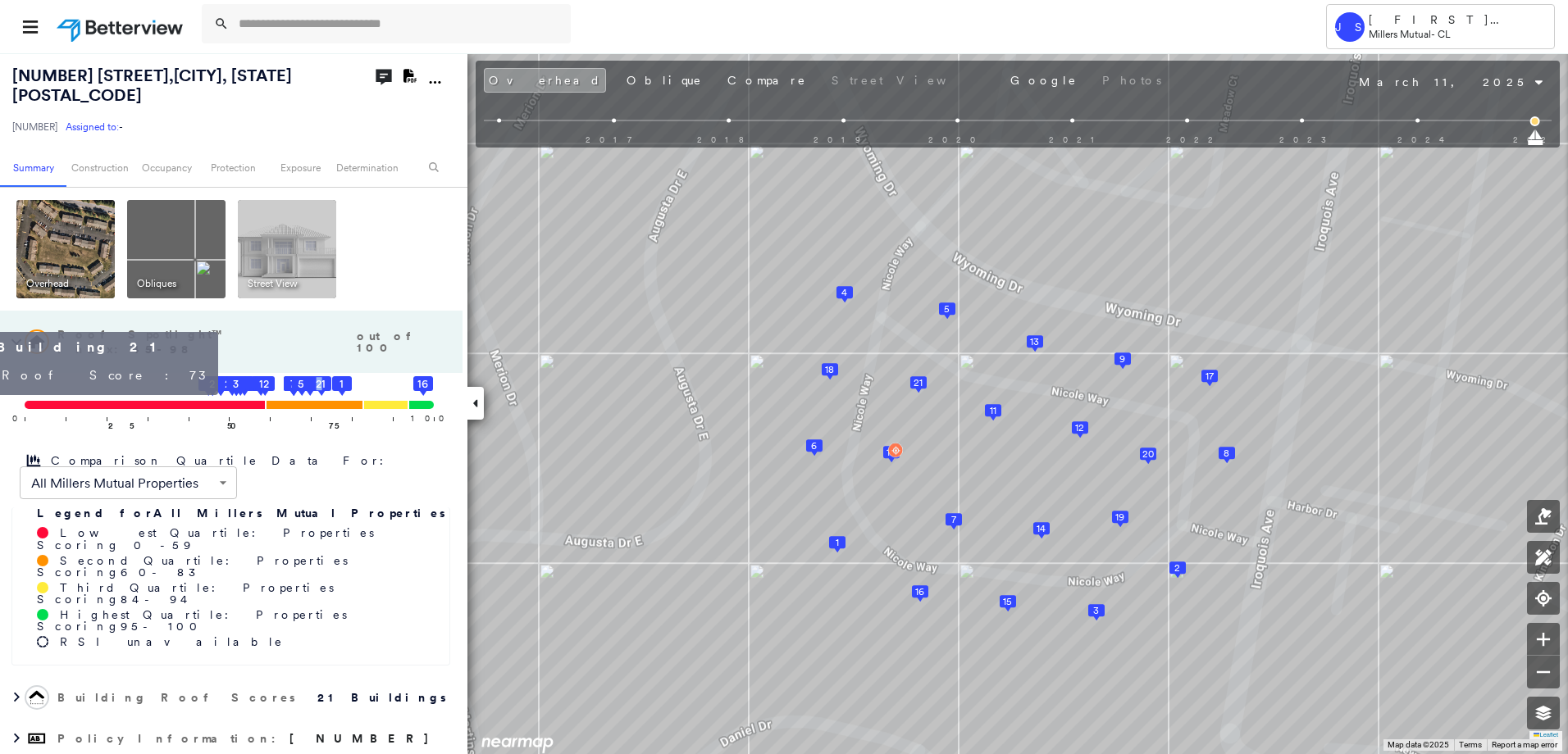 click on "21" 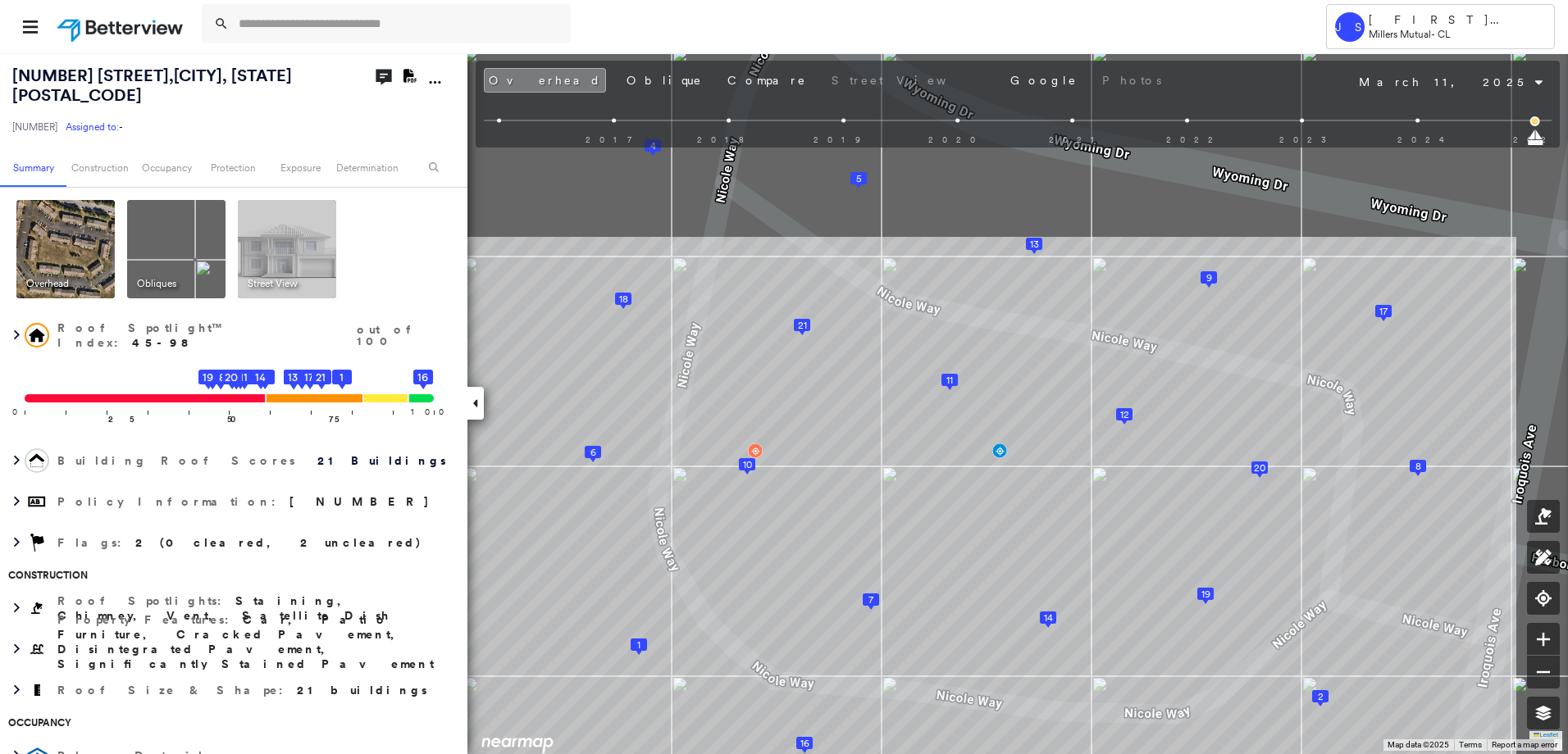 click on "CL [NUMBER] [STREET] , [CITY], [STATE] [POSTAL_CODE] [NUMBER] Assigned to:  - Assigned to:  - [NUMBER] Assigned to:  - Open Comments Download PDF Report Summary Construction Occupancy Protection Exposure Determination Overhead Obliques Street View Roof Spotlight™ Index :  45-98 out of 100 0 100 25 50 2 10 15 18 19 75 3 4 5 6 7 8 9 11 12 13 14 17 20 21 1 16 Building Roof Scores 21 Buildings Policy Information :  [NUMBER] Flags :  2 (0 cleared, 2 uncleared) Construction Roof Spotlights :  Staining, Chimney, Vent, Satellite Dish Property Features :  Car, Patio Furniture, Cracked Pavement, Disintegrated Pavement, Significantly Stained Pavement and 2 more Roof Size & Shape :  21 buildings  Occupancy Place Detail Protection Exposure FEMA Risk Index Additional Perils Determination Flags :  2 (0 cleared, 2 uncleared) Uncleared Flags (2) Cleared Flags  (0) MED Medium Flagged [DATE] Clear LOW Low Priority Flagged [DATE] Clear Action Taken New Entry History Quote/New Business" at bounding box center [784, 377] 